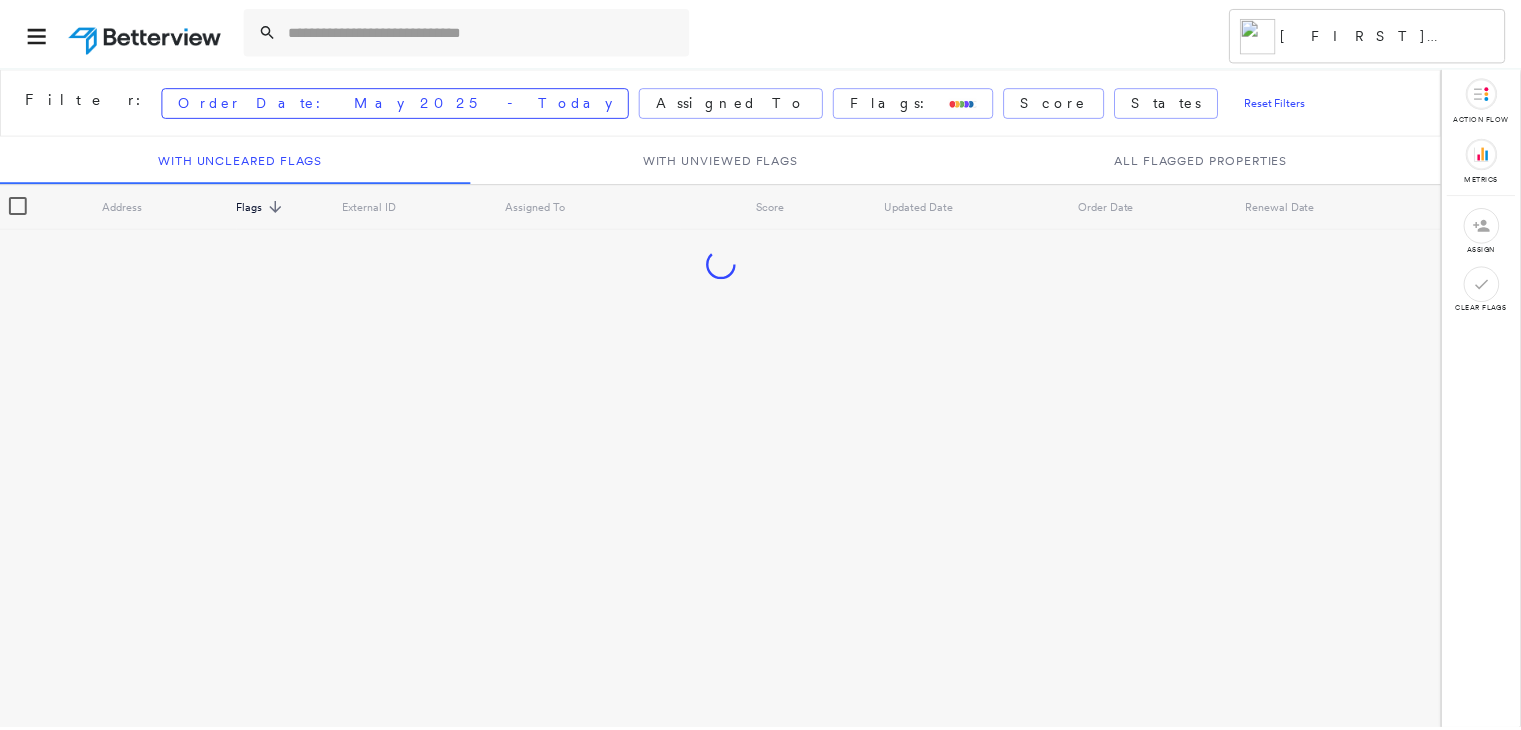 scroll, scrollTop: 0, scrollLeft: 0, axis: both 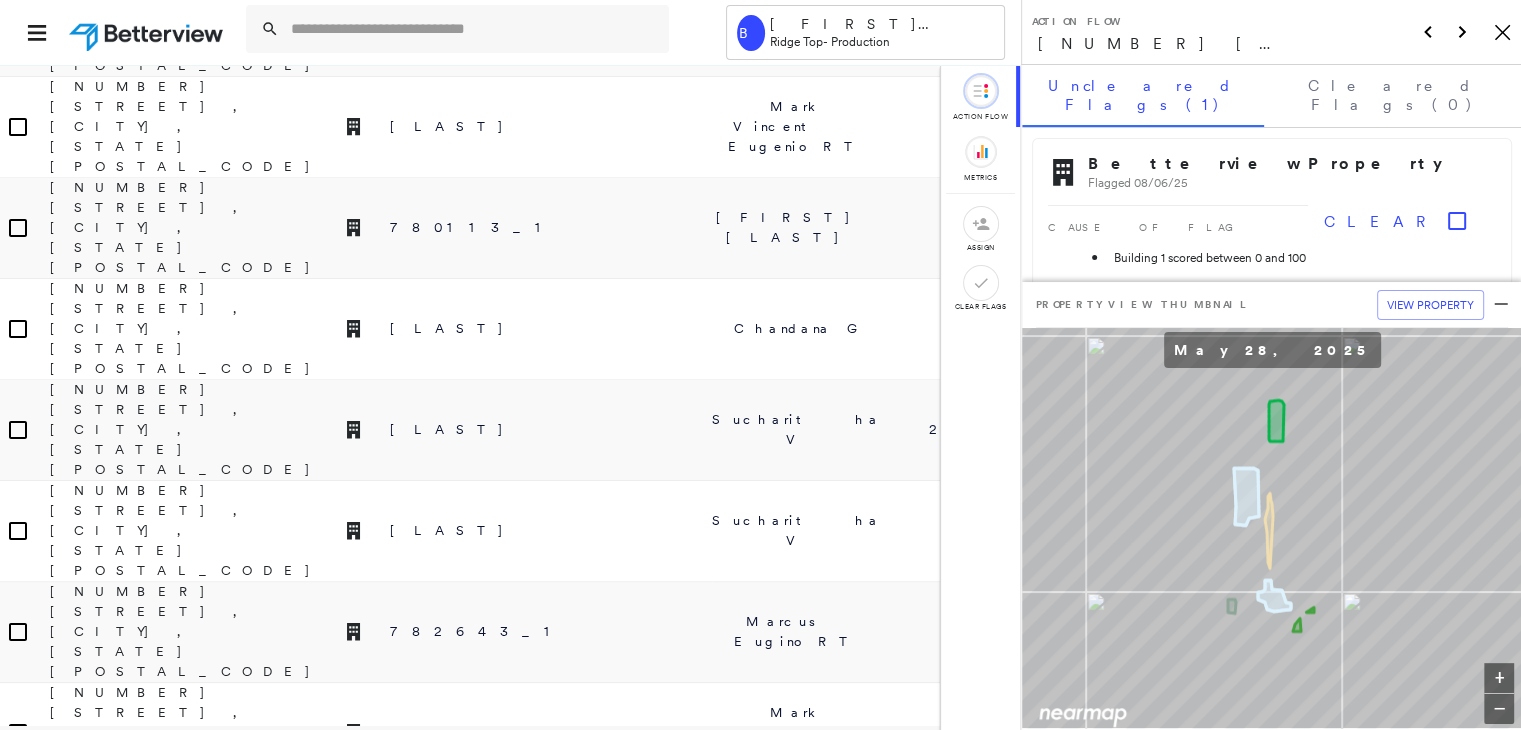 click on "Chandana G" at bounding box center [796, 1440] 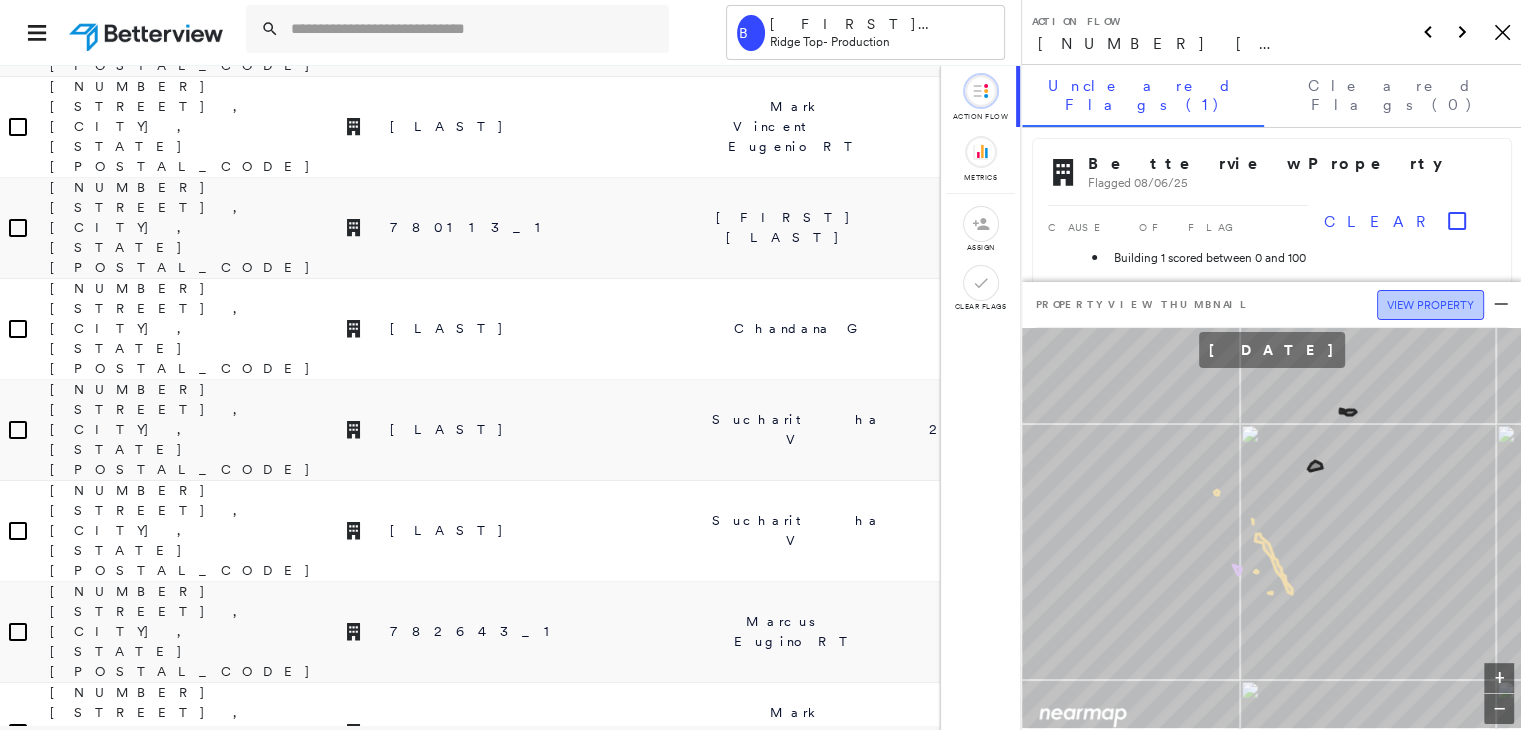 click on "View Property" at bounding box center (1430, 305) 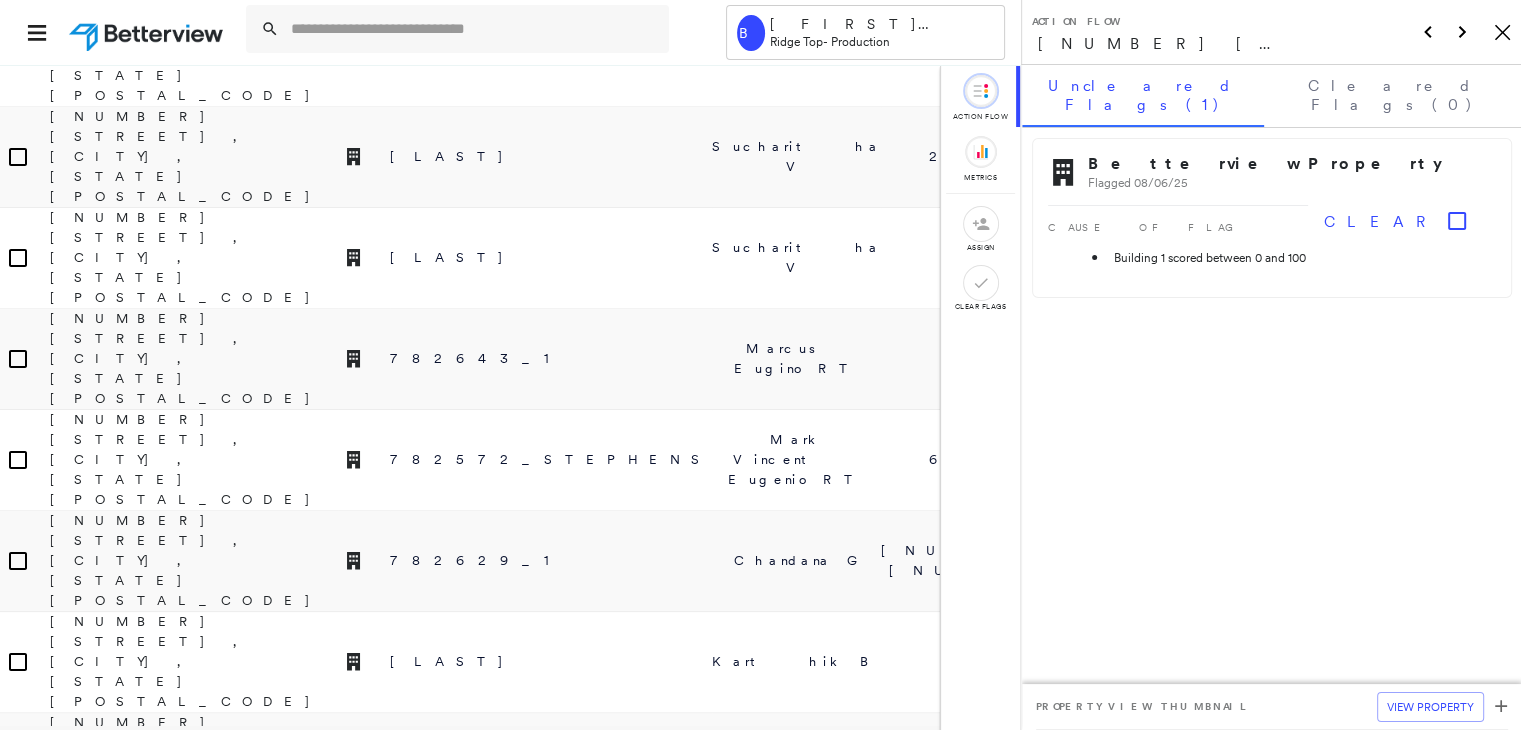 scroll, scrollTop: 940, scrollLeft: 0, axis: vertical 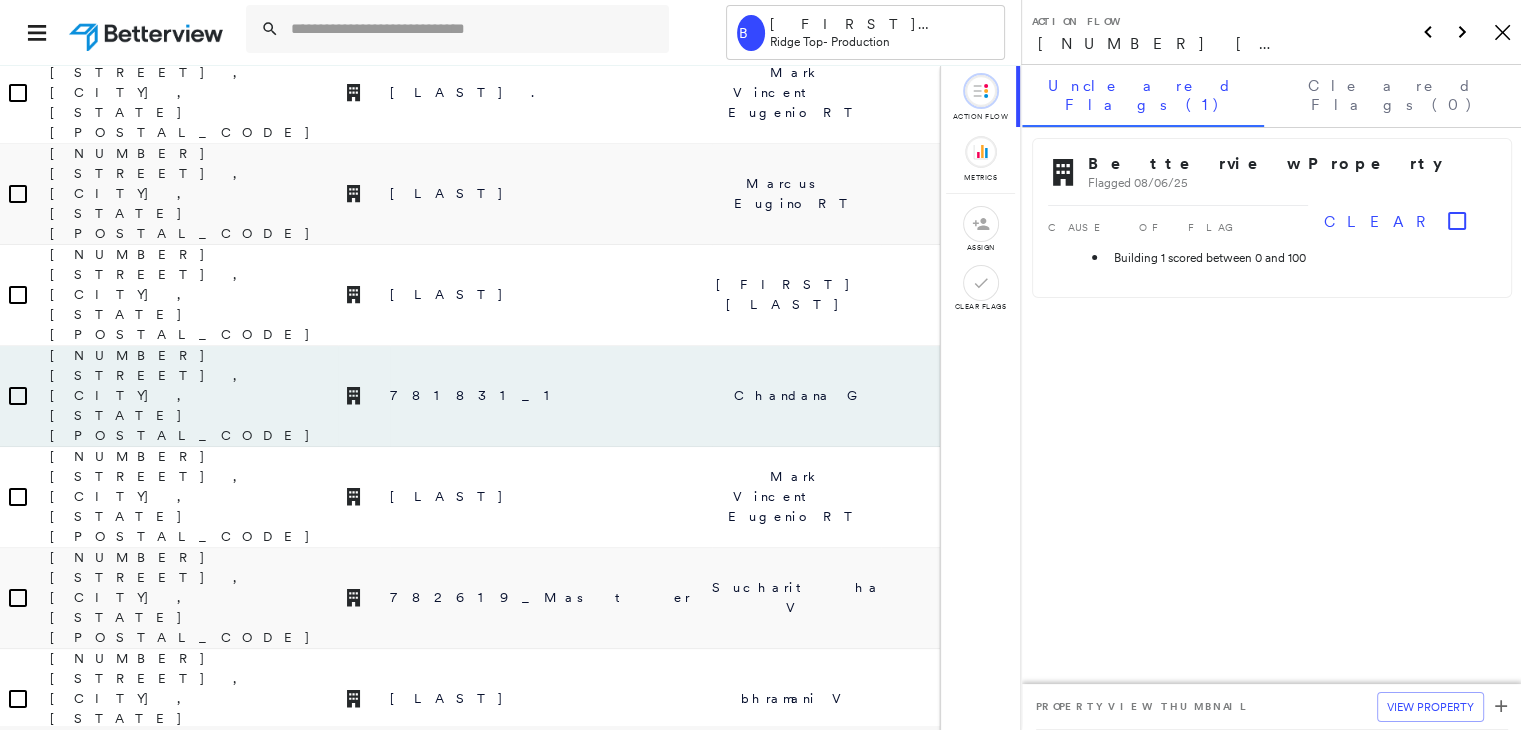 click on "[FIRST] [LAST]" at bounding box center [796, 2719] 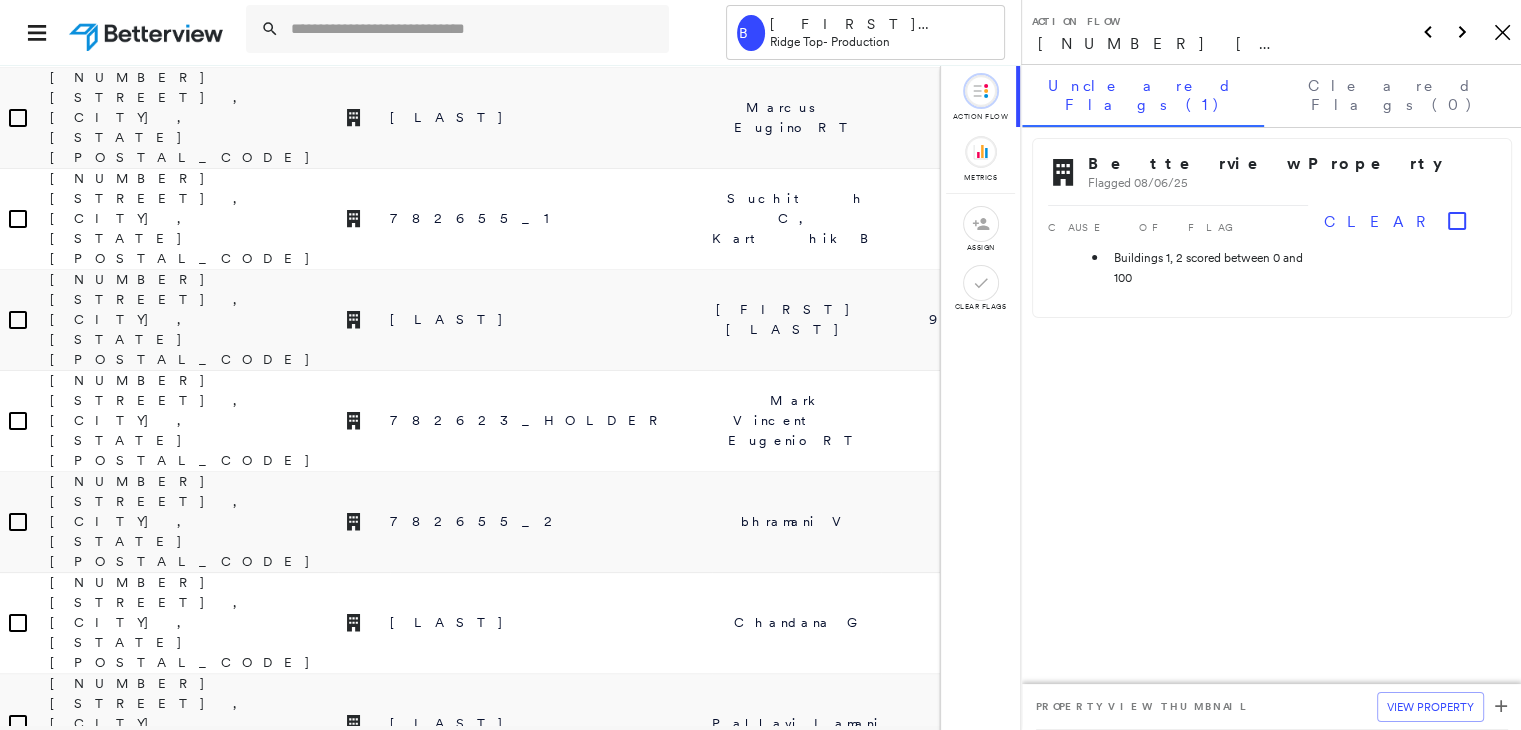 scroll, scrollTop: 2444, scrollLeft: 0, axis: vertical 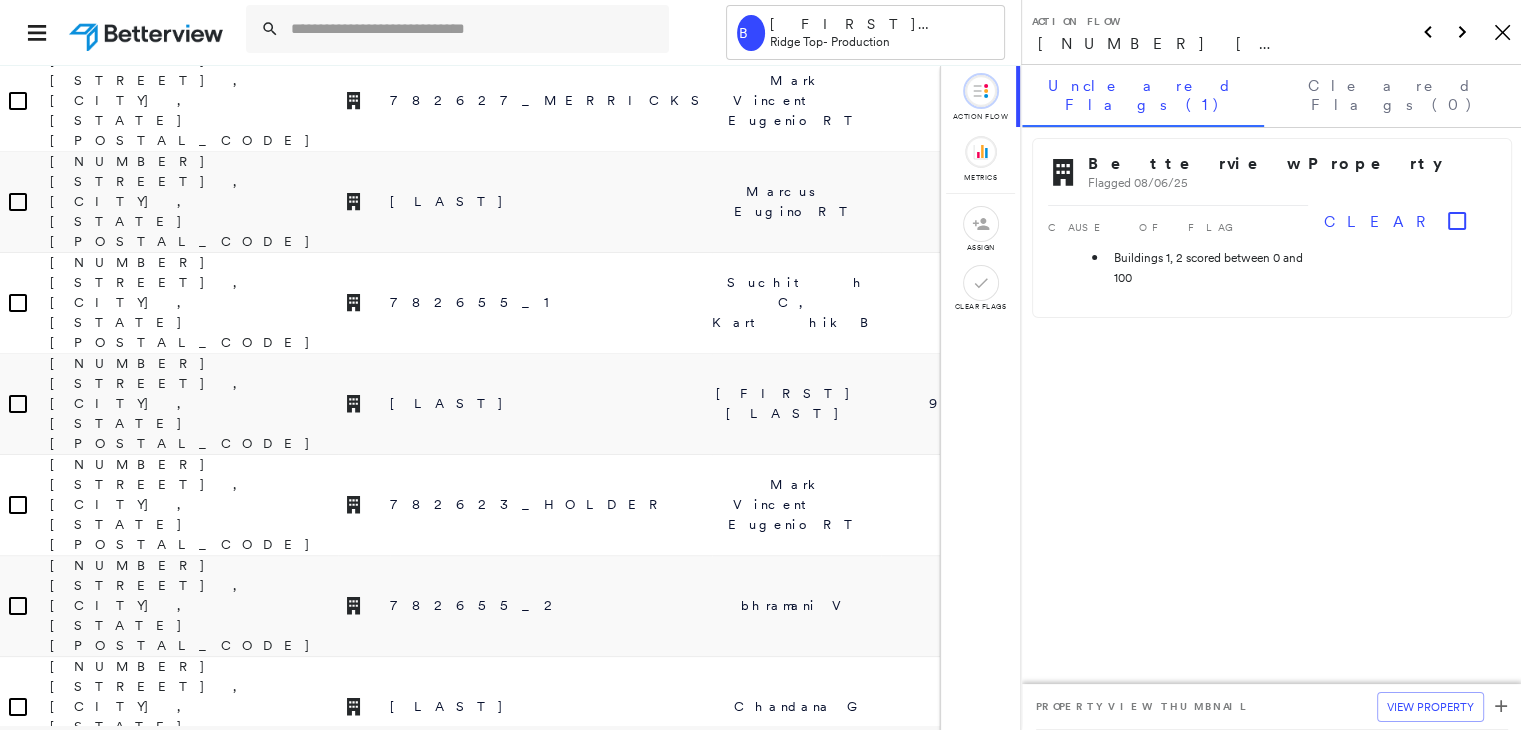 click on "[FIRST] [LAST]" at bounding box center (796, 3636) 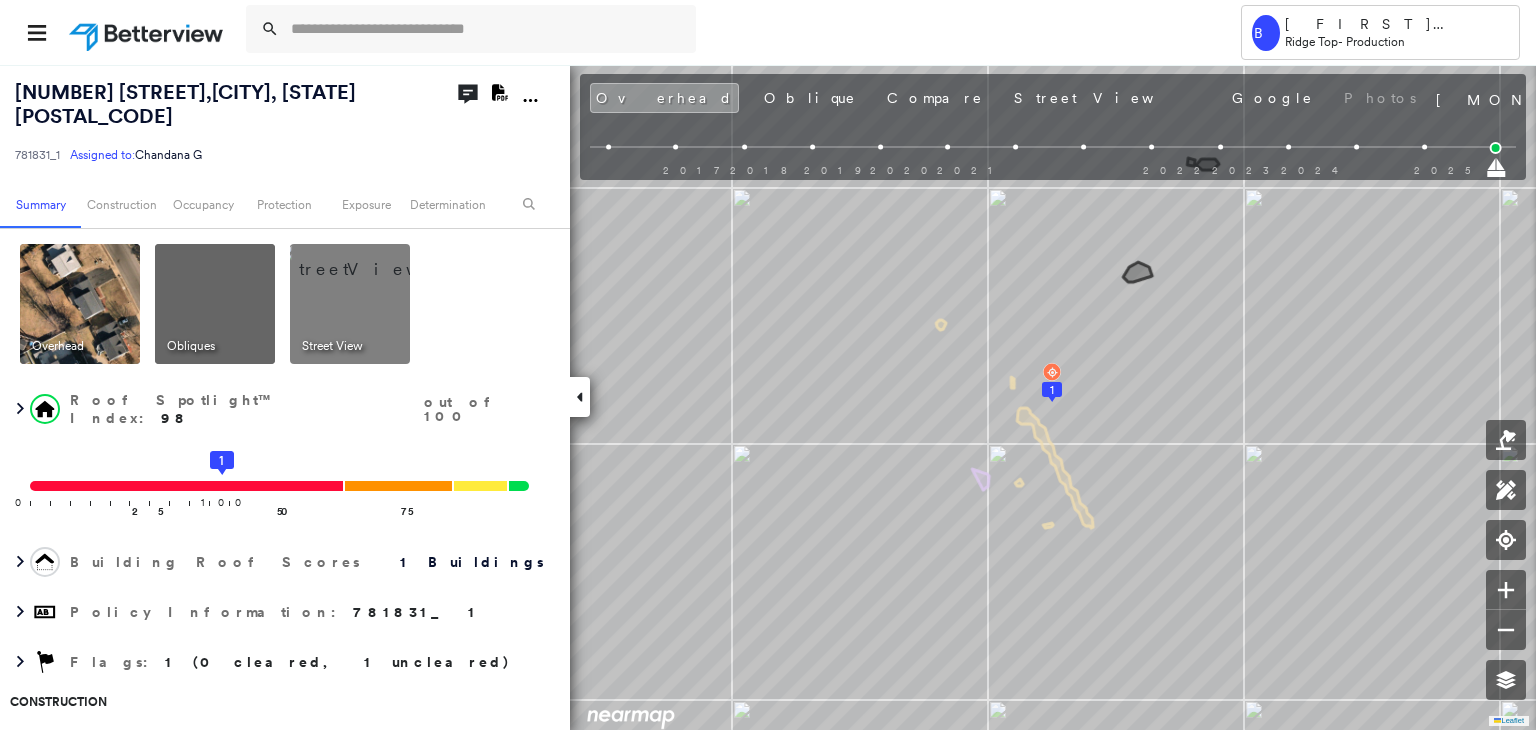 scroll, scrollTop: 0, scrollLeft: 0, axis: both 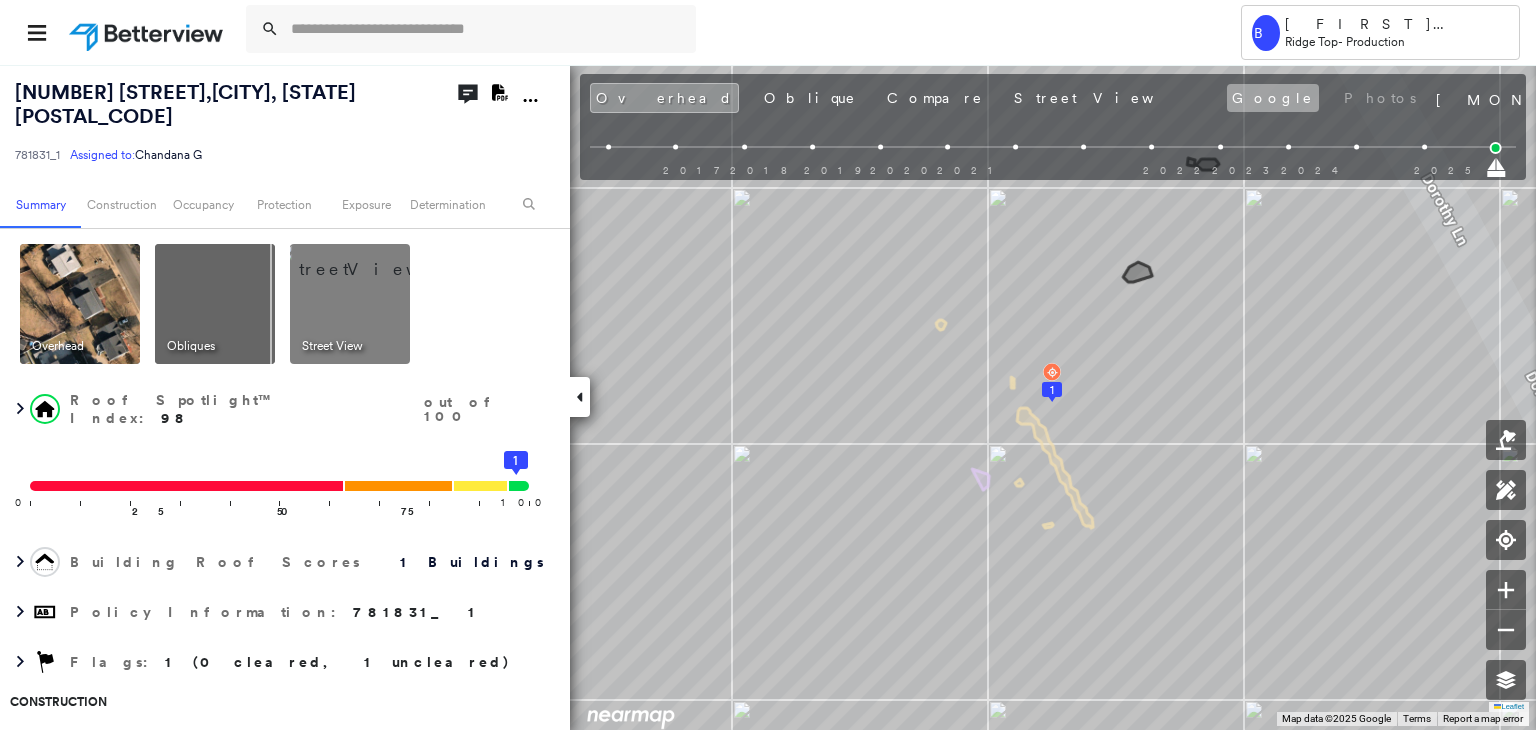 click on "Google" at bounding box center (1273, 98) 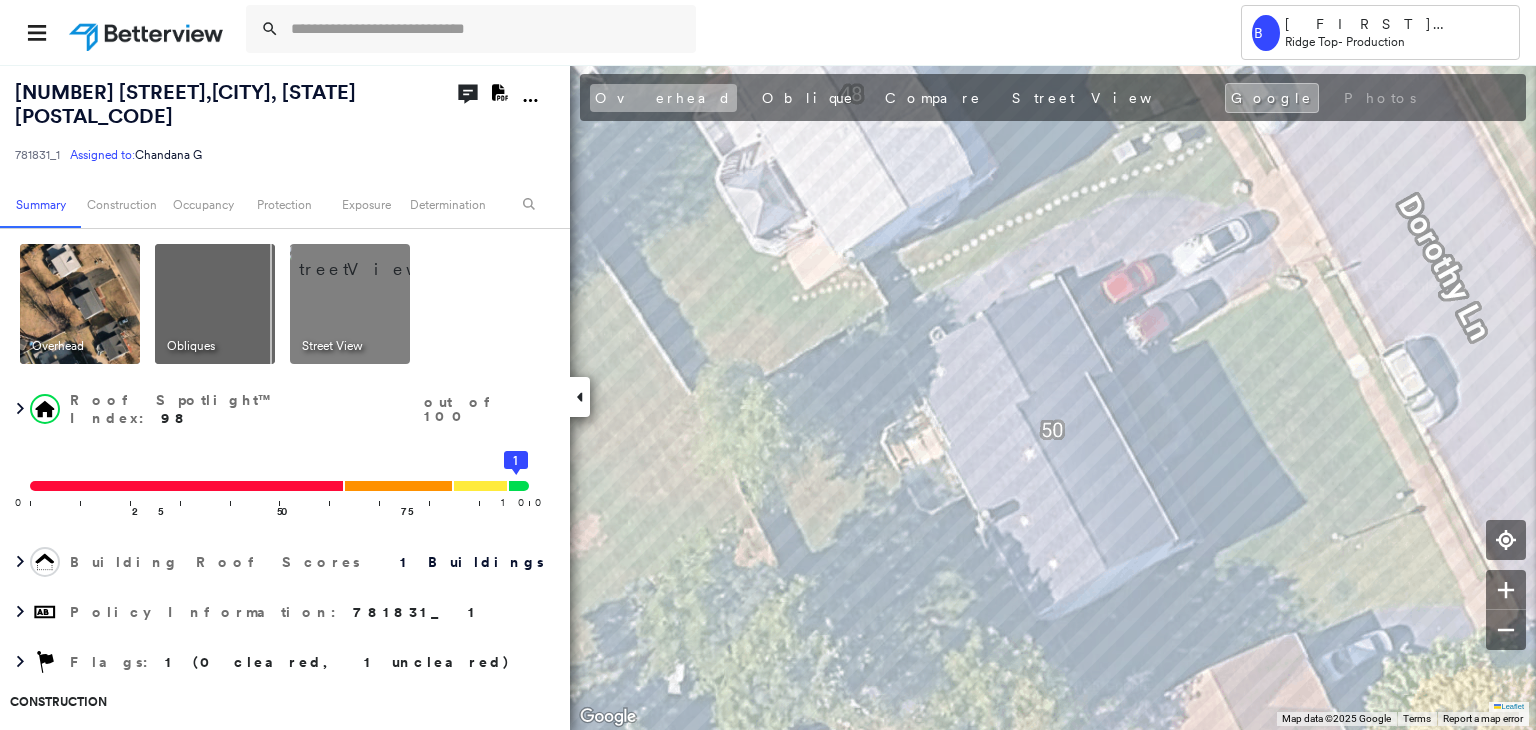 click on "Overhead" at bounding box center [663, 98] 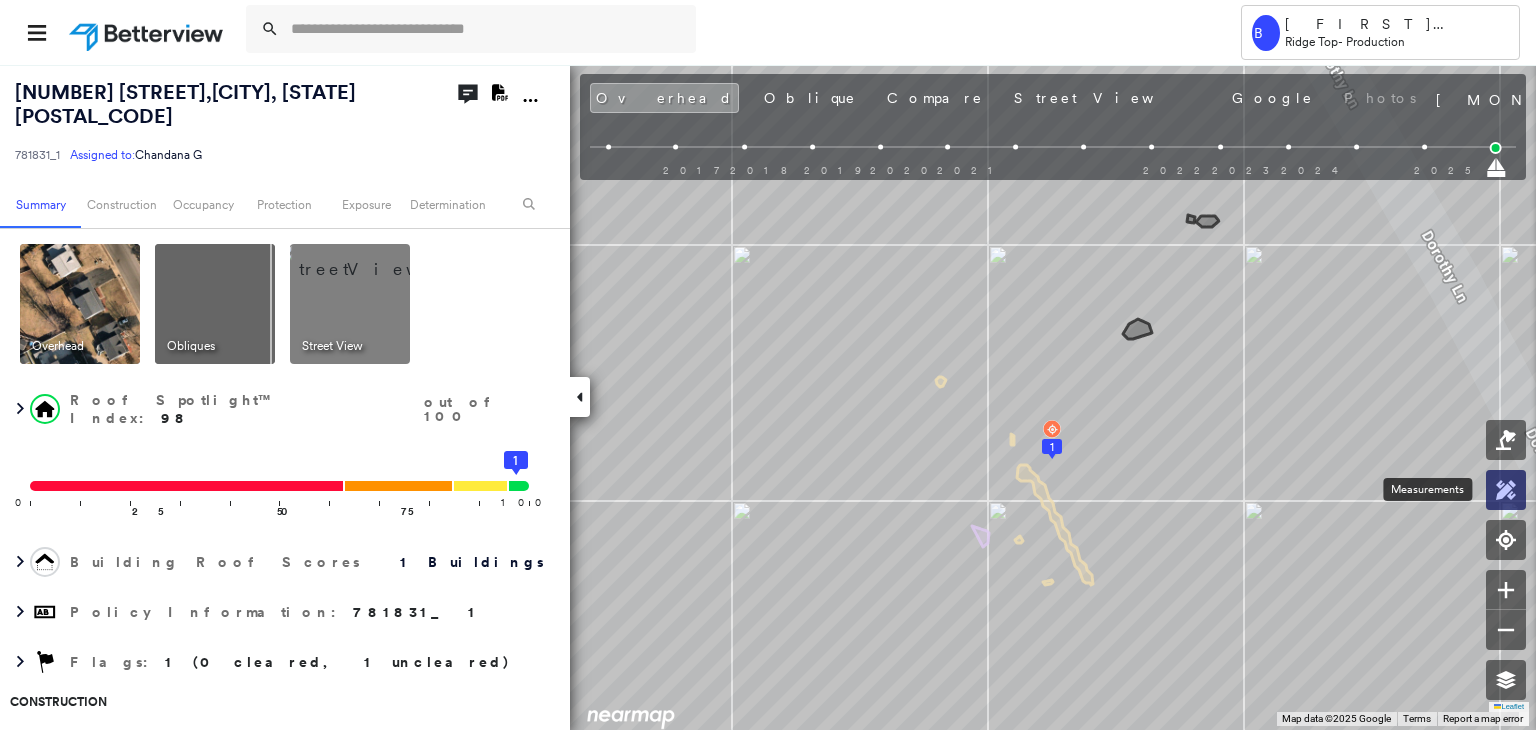 click 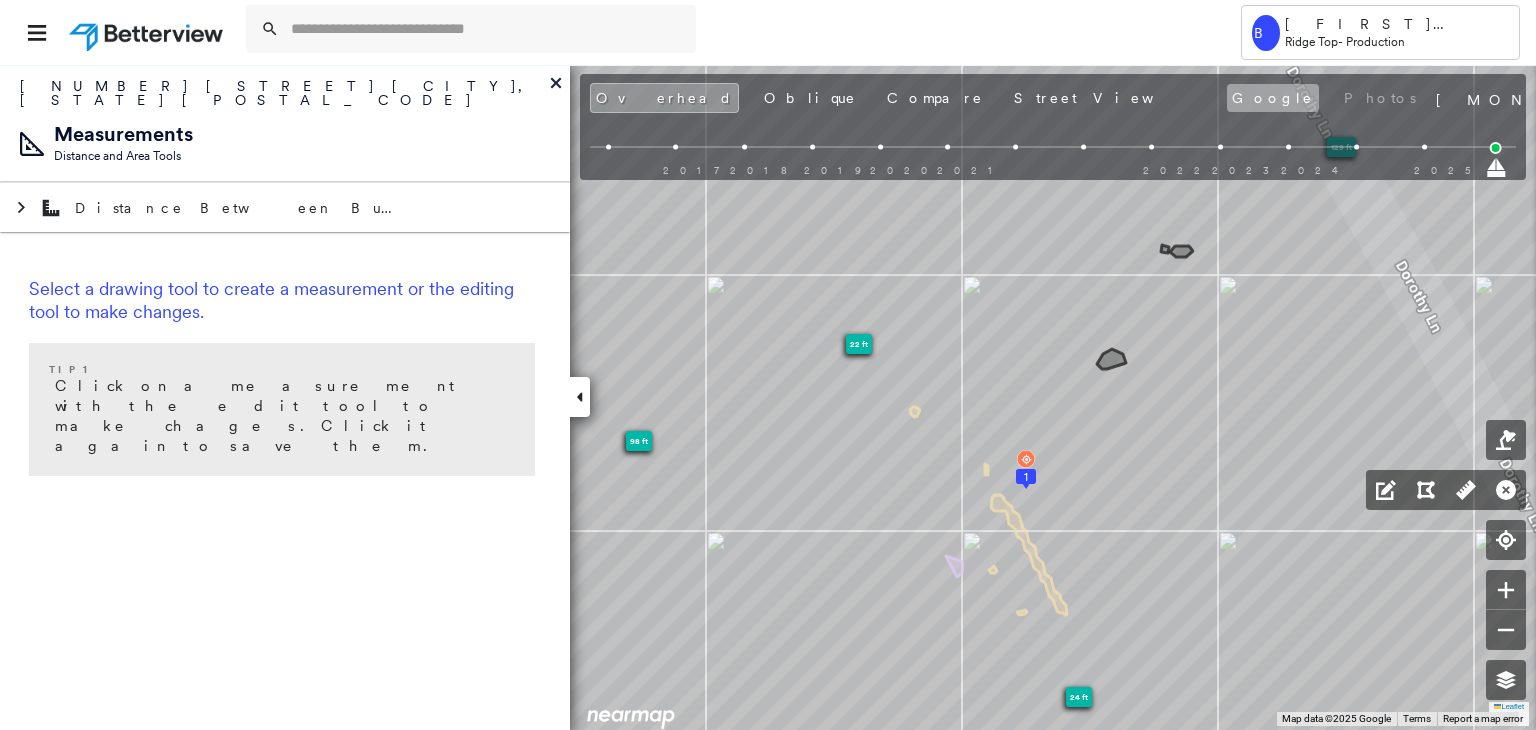 click on "Google" at bounding box center [1273, 98] 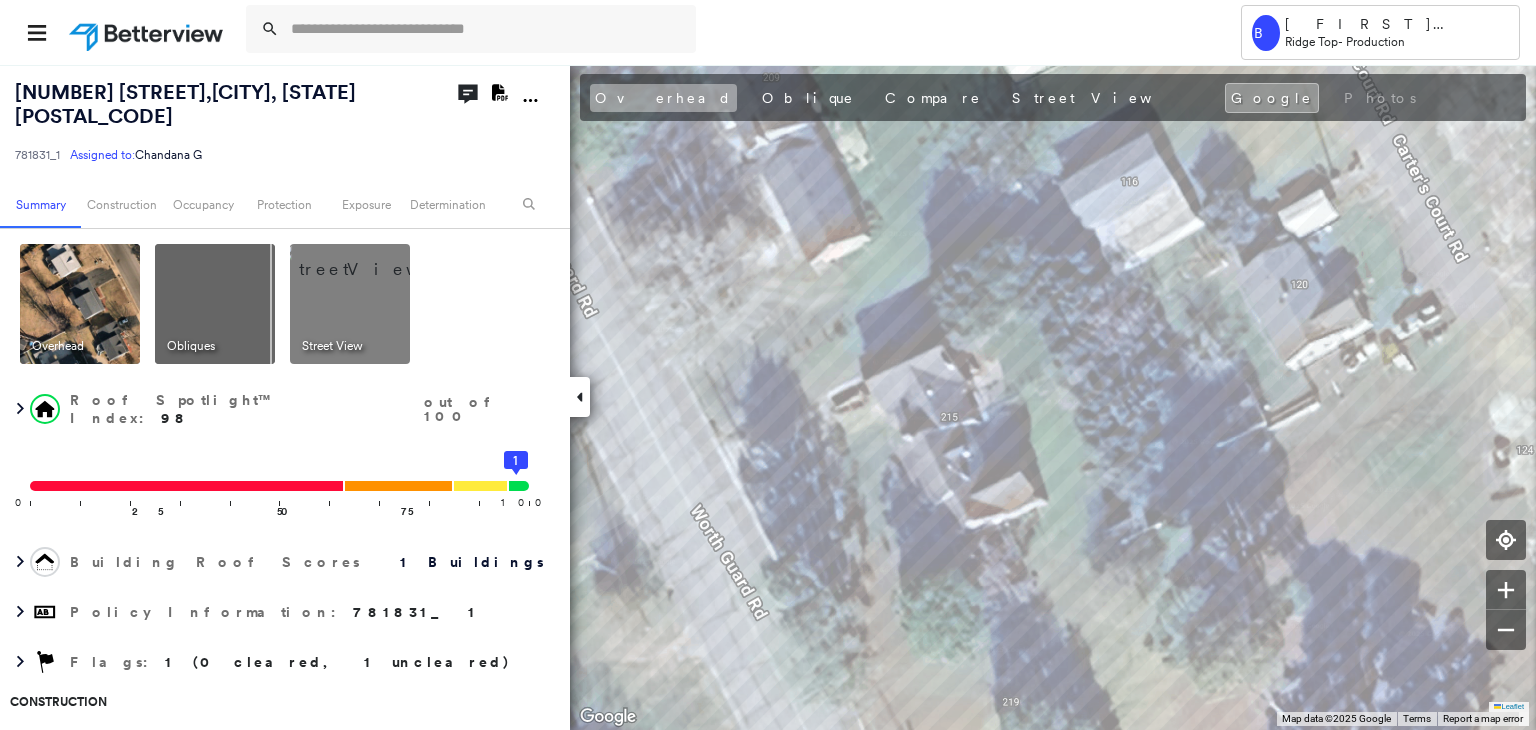 click on "Overhead" at bounding box center [663, 98] 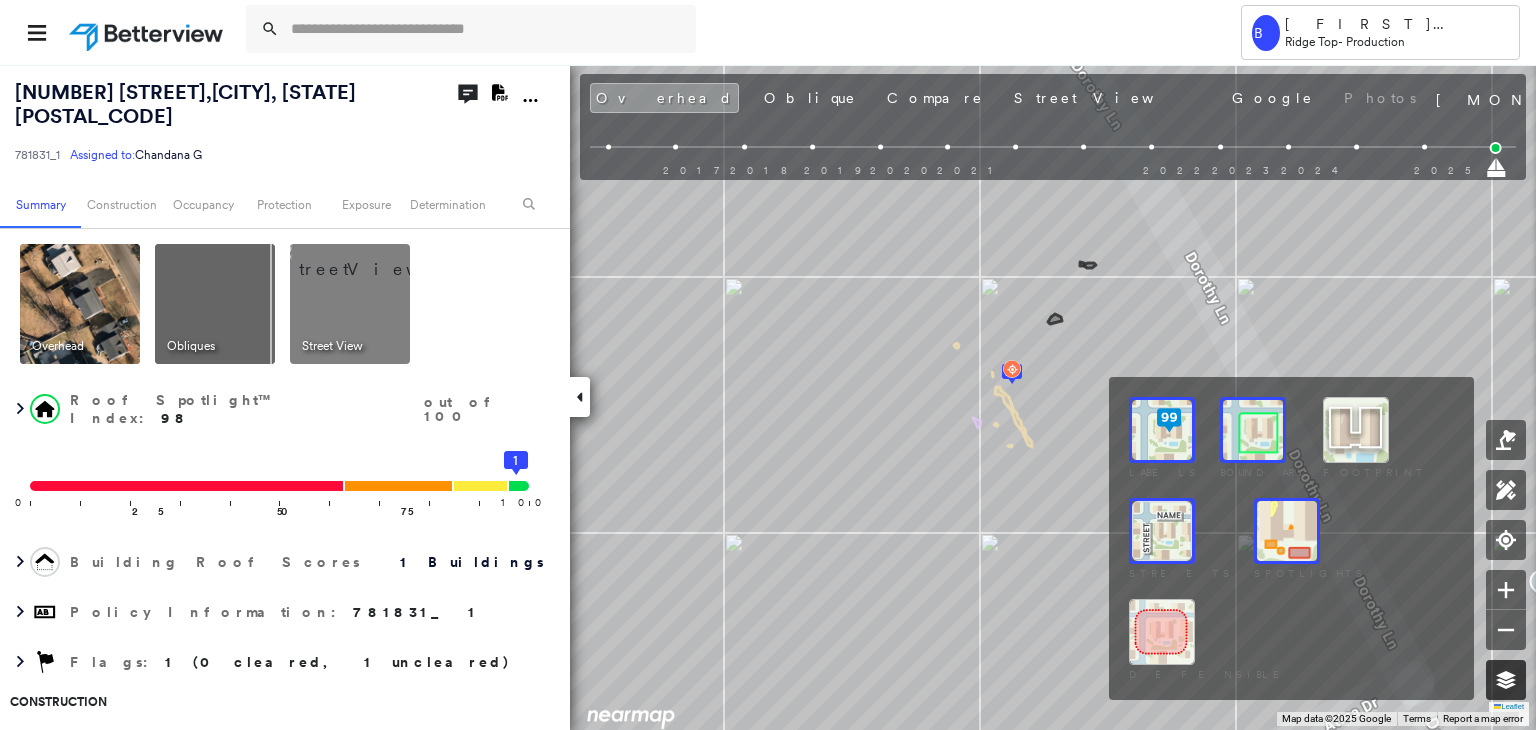 click 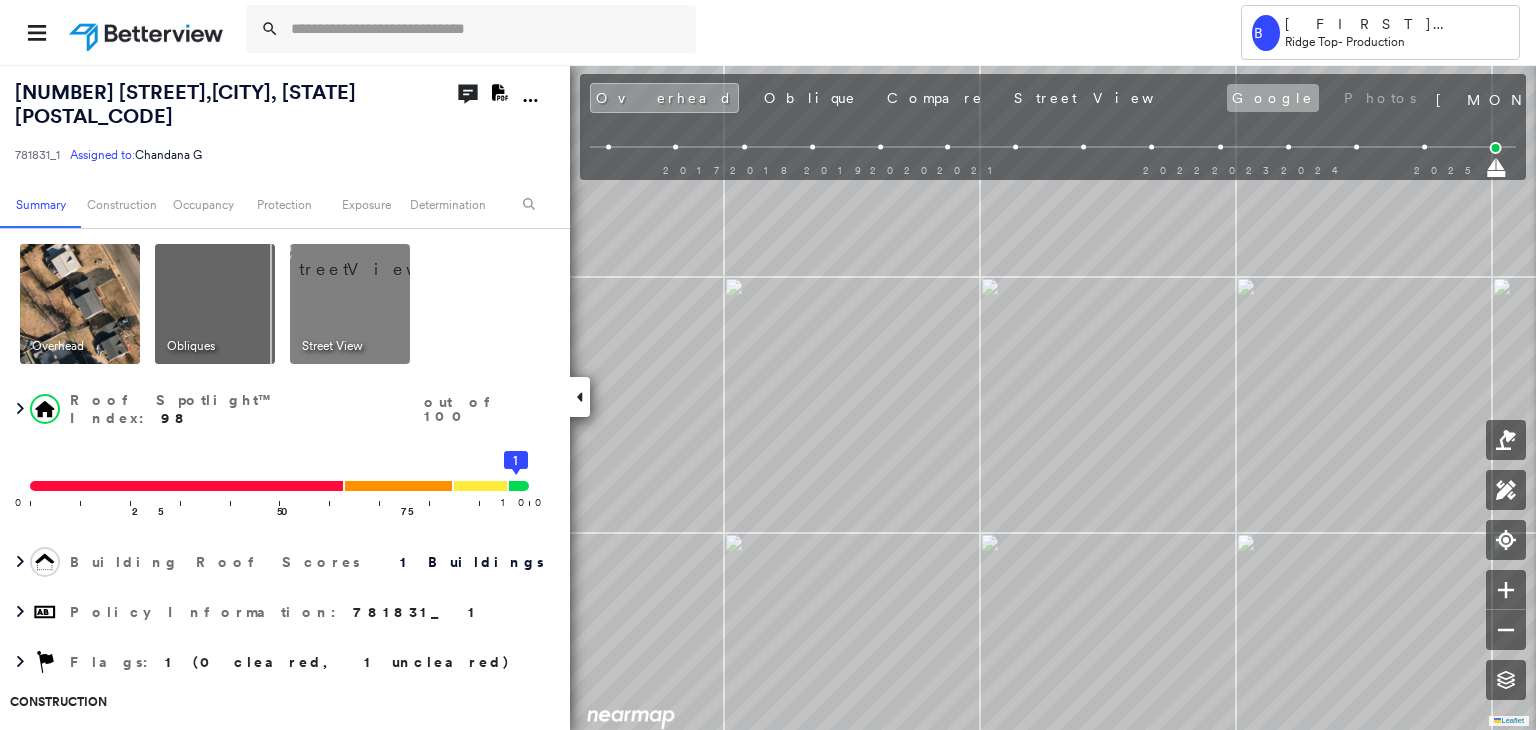 click on "Google" at bounding box center [1273, 98] 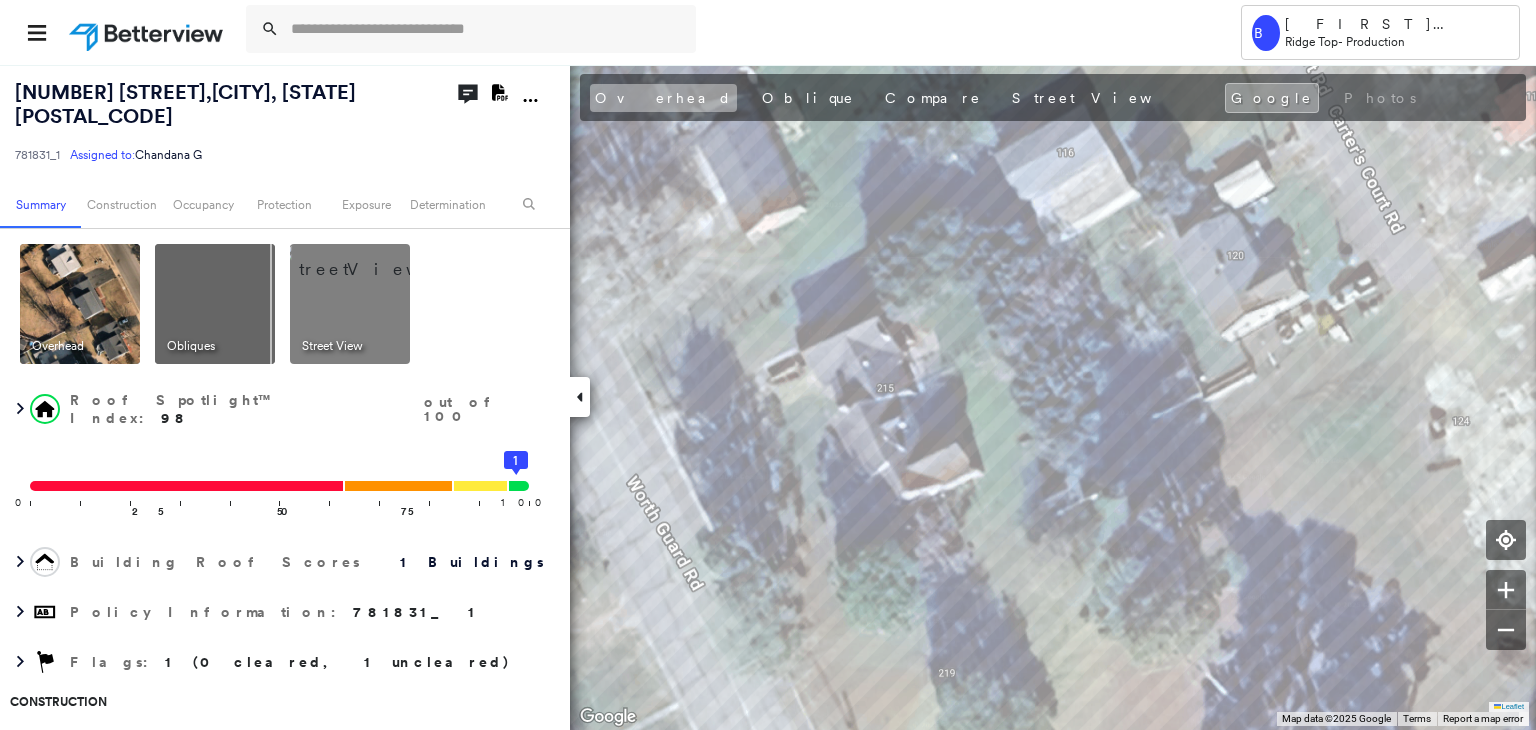 click on "Overhead" at bounding box center (663, 98) 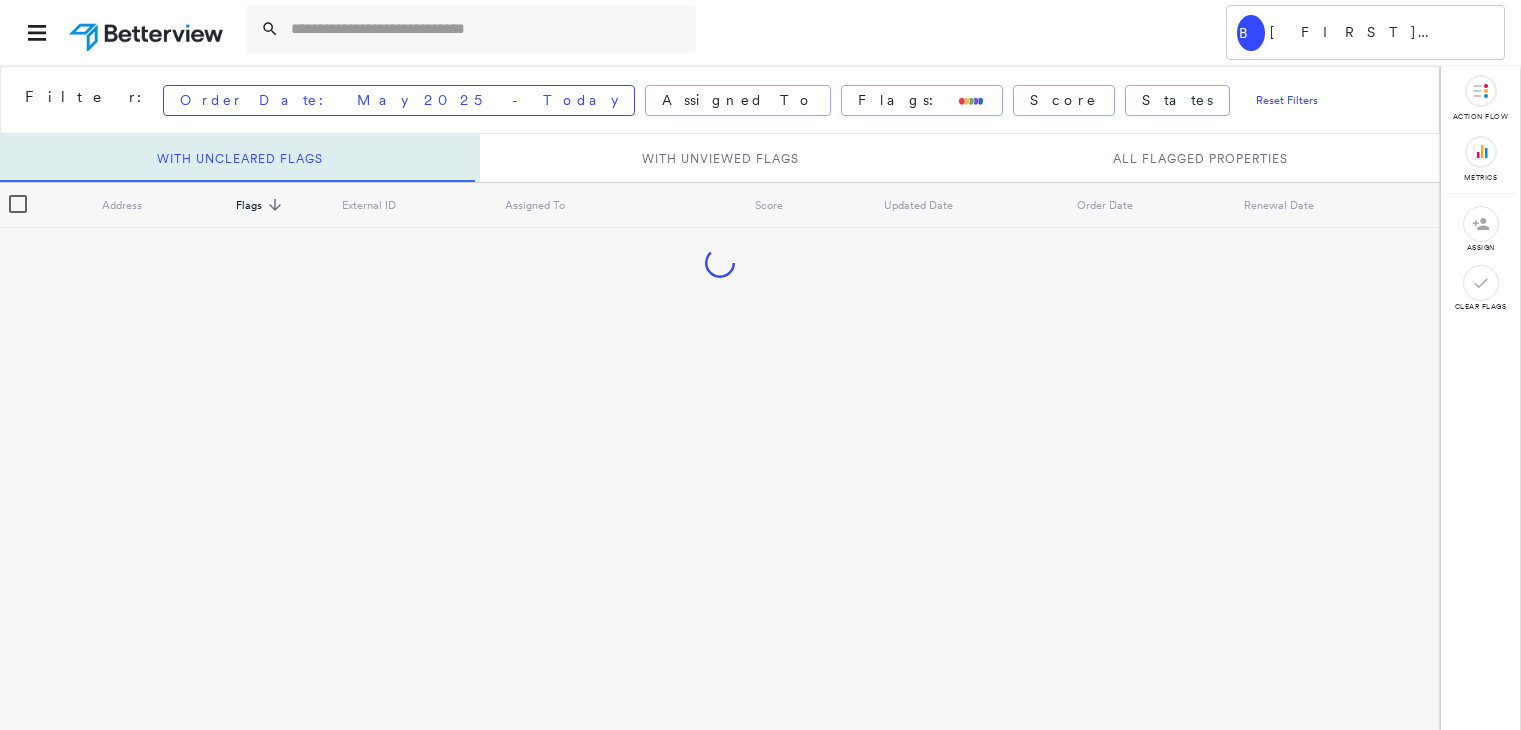 scroll, scrollTop: 0, scrollLeft: 0, axis: both 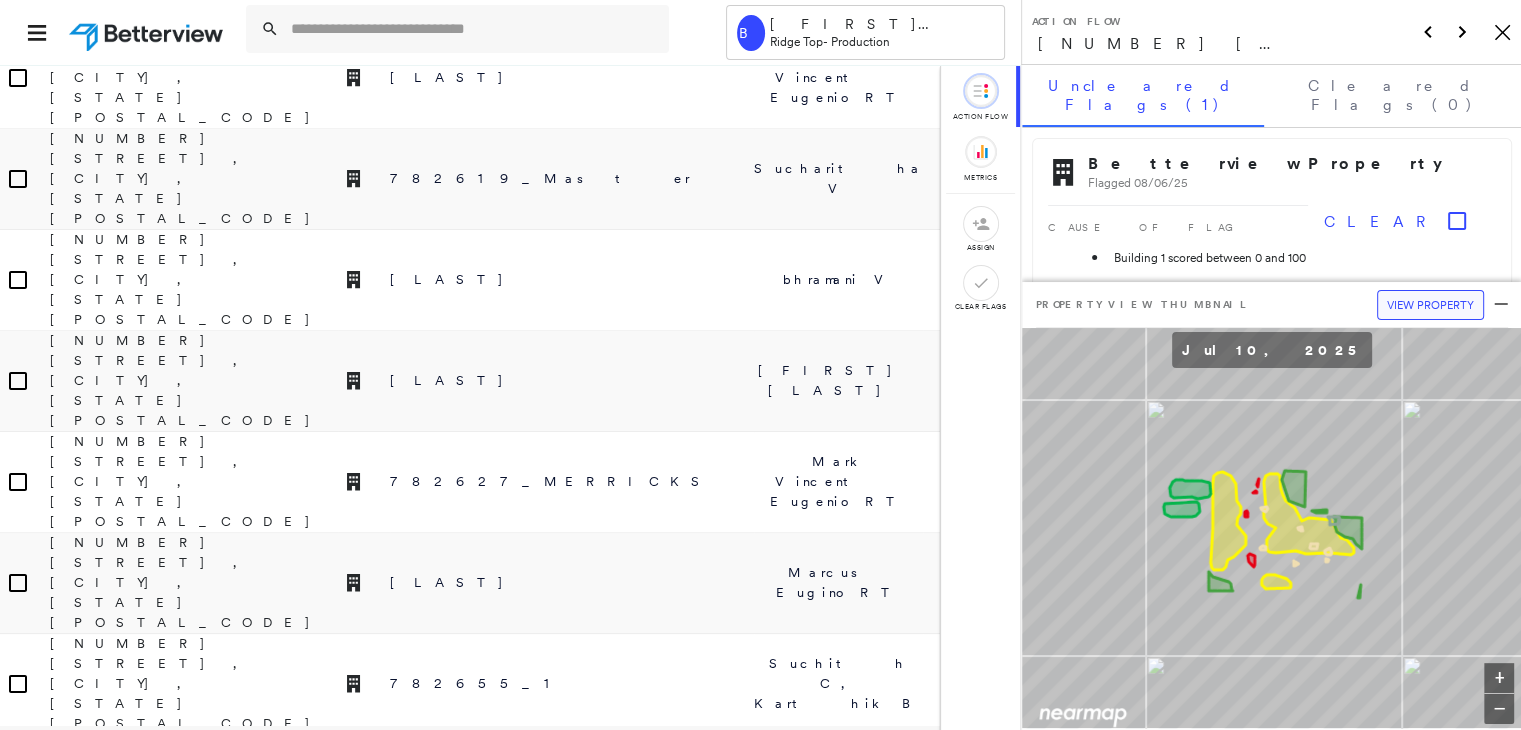 click on "View Property" at bounding box center (1430, 305) 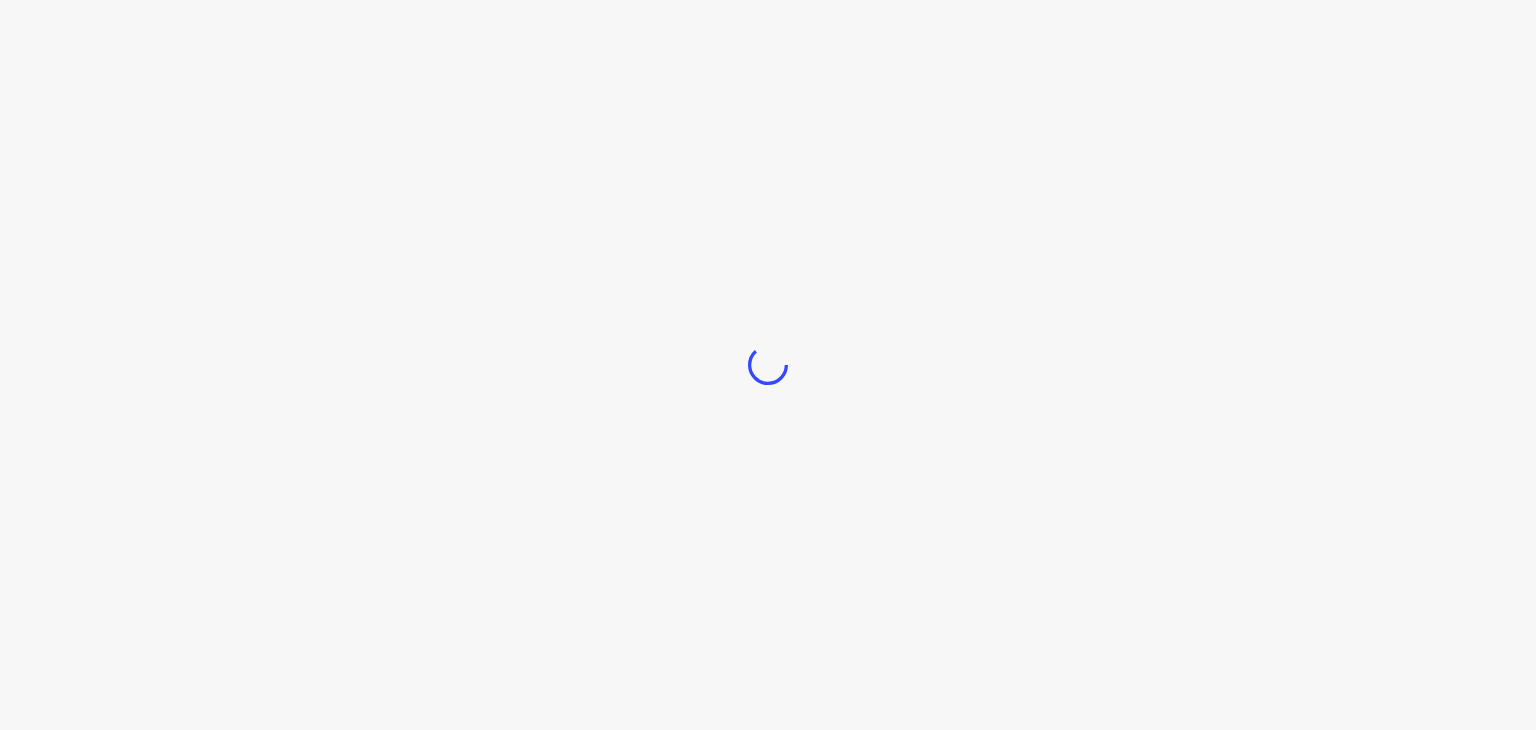scroll, scrollTop: 0, scrollLeft: 0, axis: both 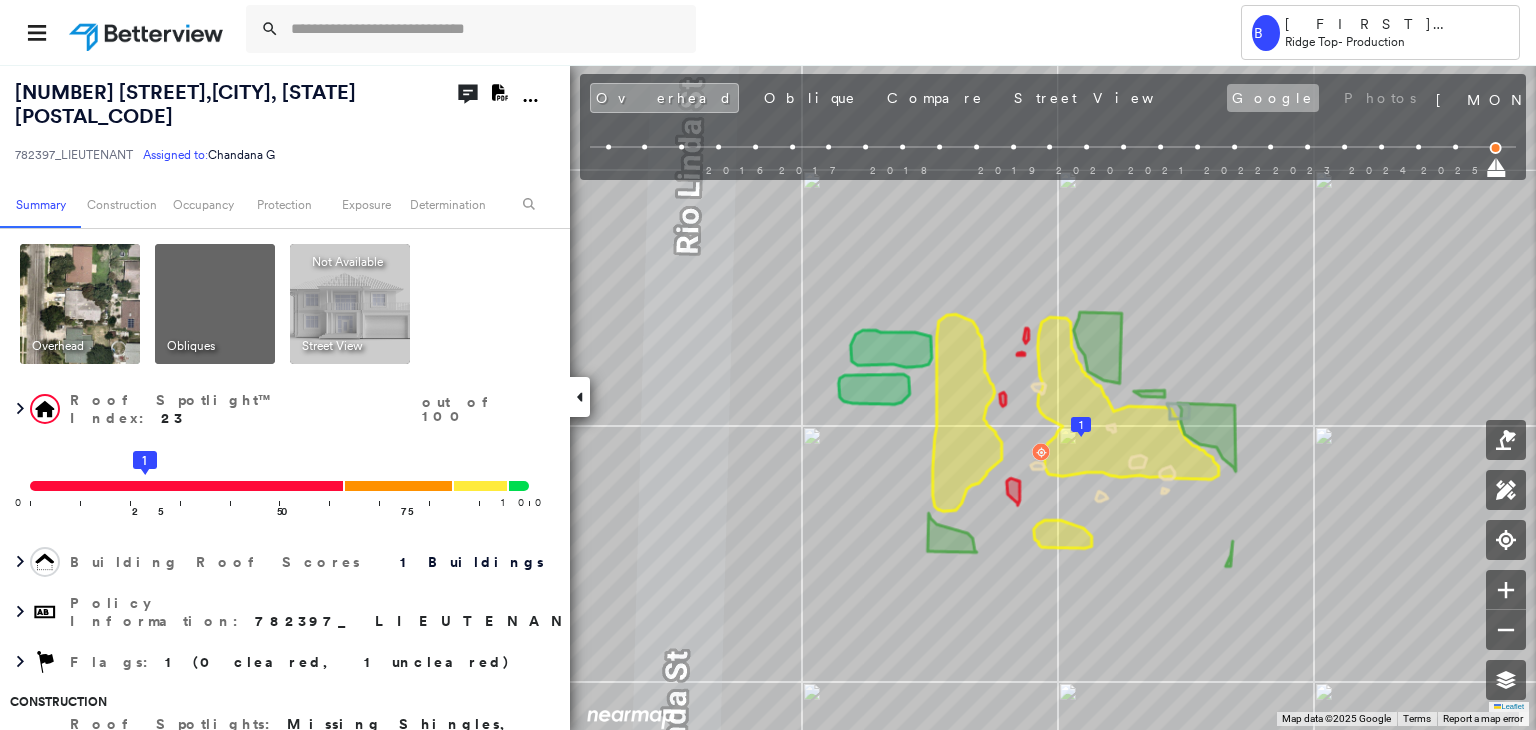 click on "Google" at bounding box center [1273, 98] 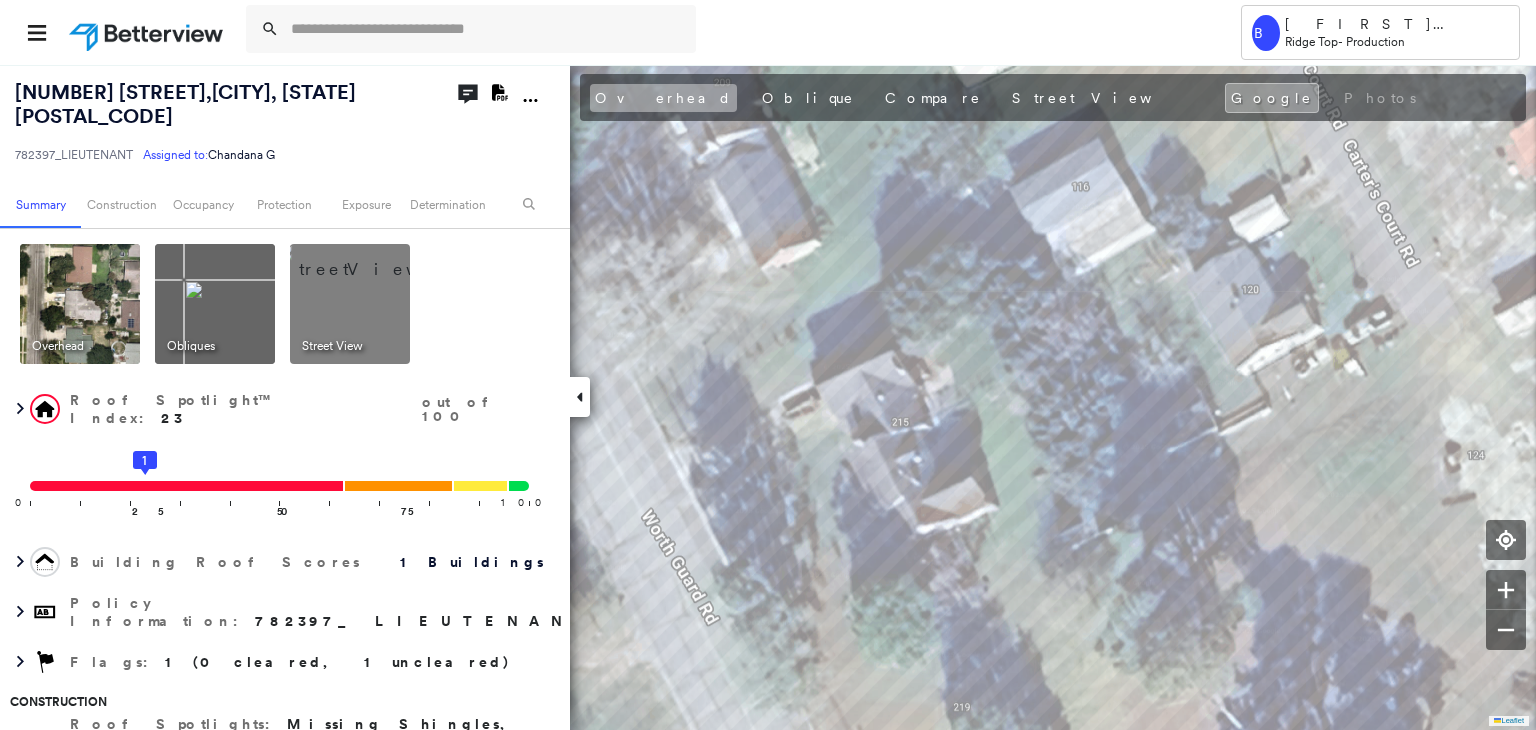 click on "Overhead" at bounding box center (663, 98) 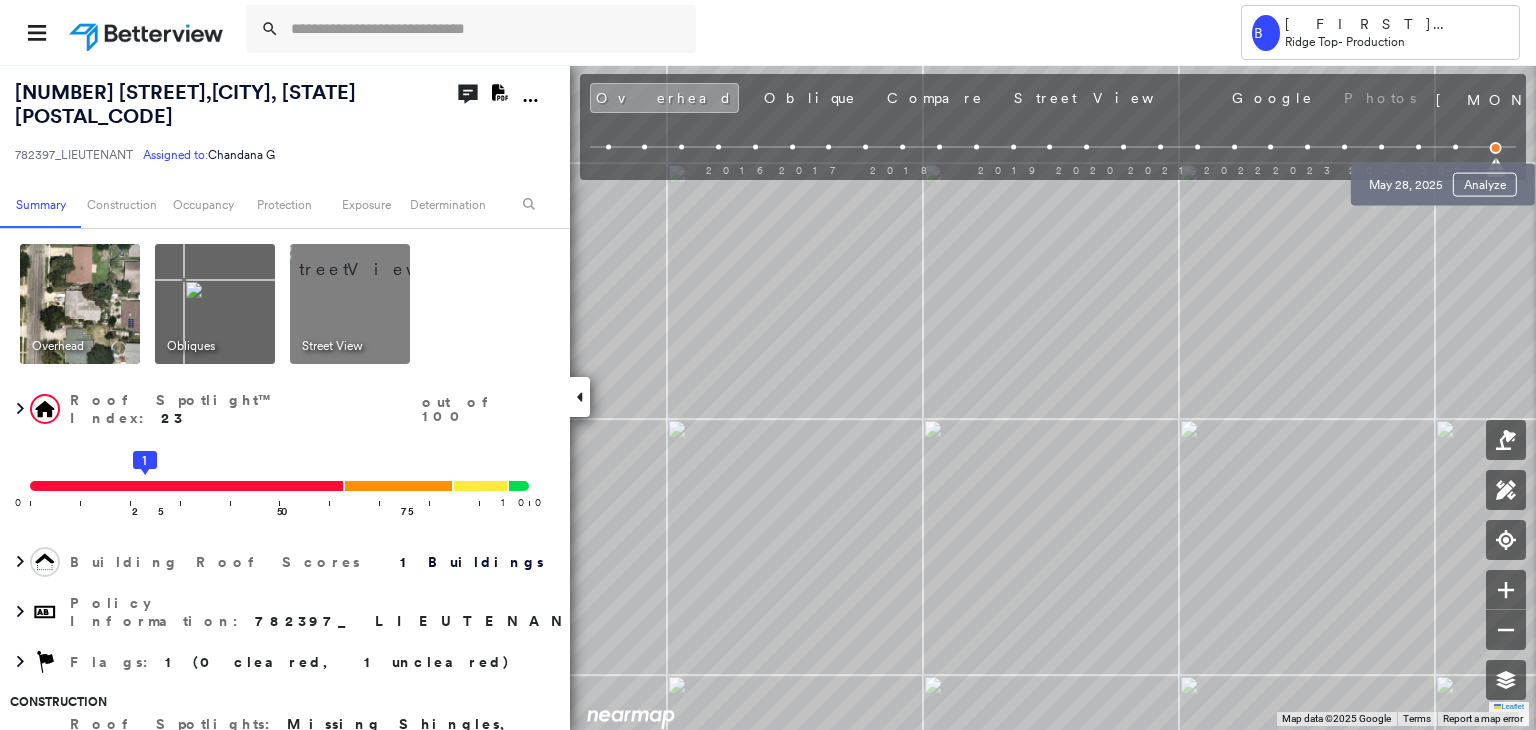 click at bounding box center (1455, 147) 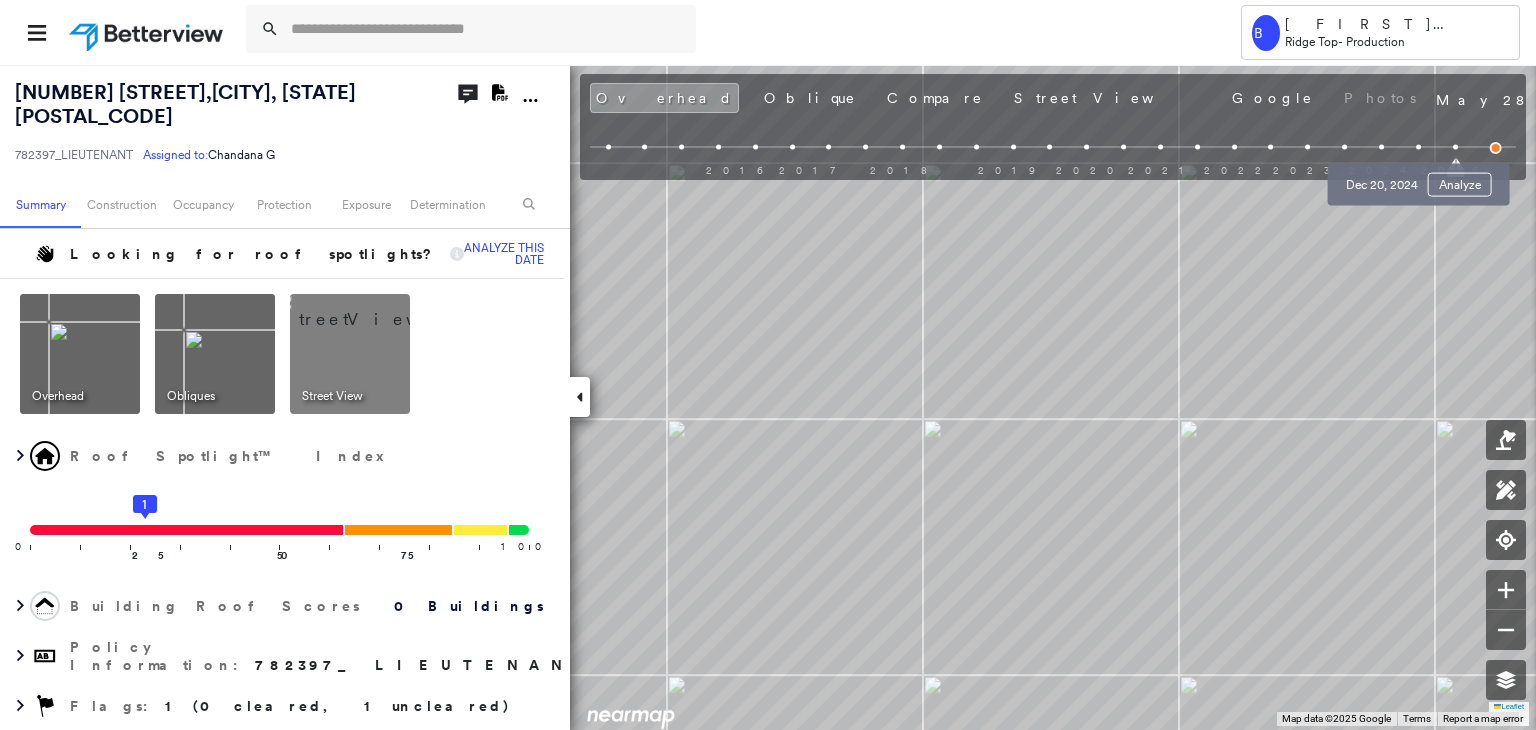 click at bounding box center [1418, 147] 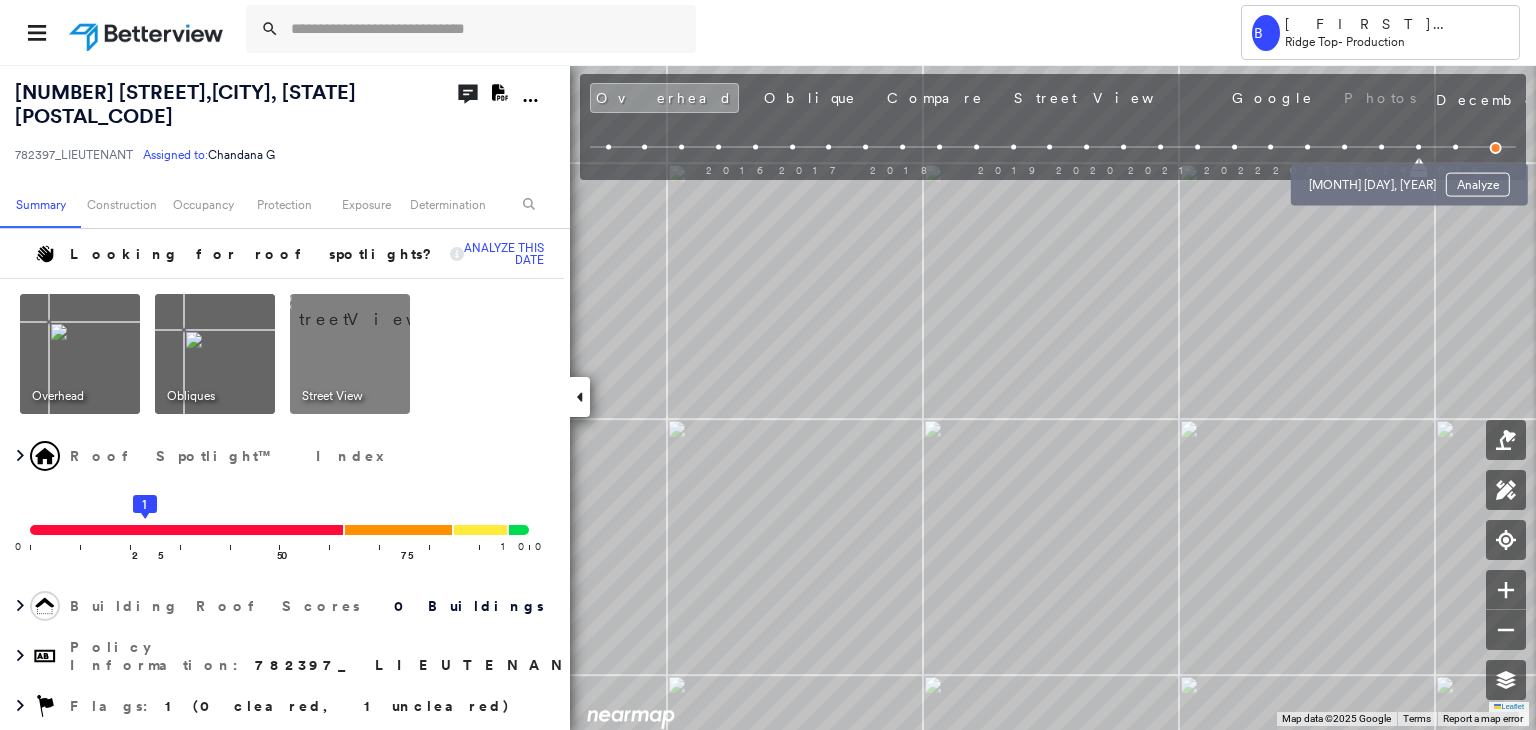 click at bounding box center (1381, 147) 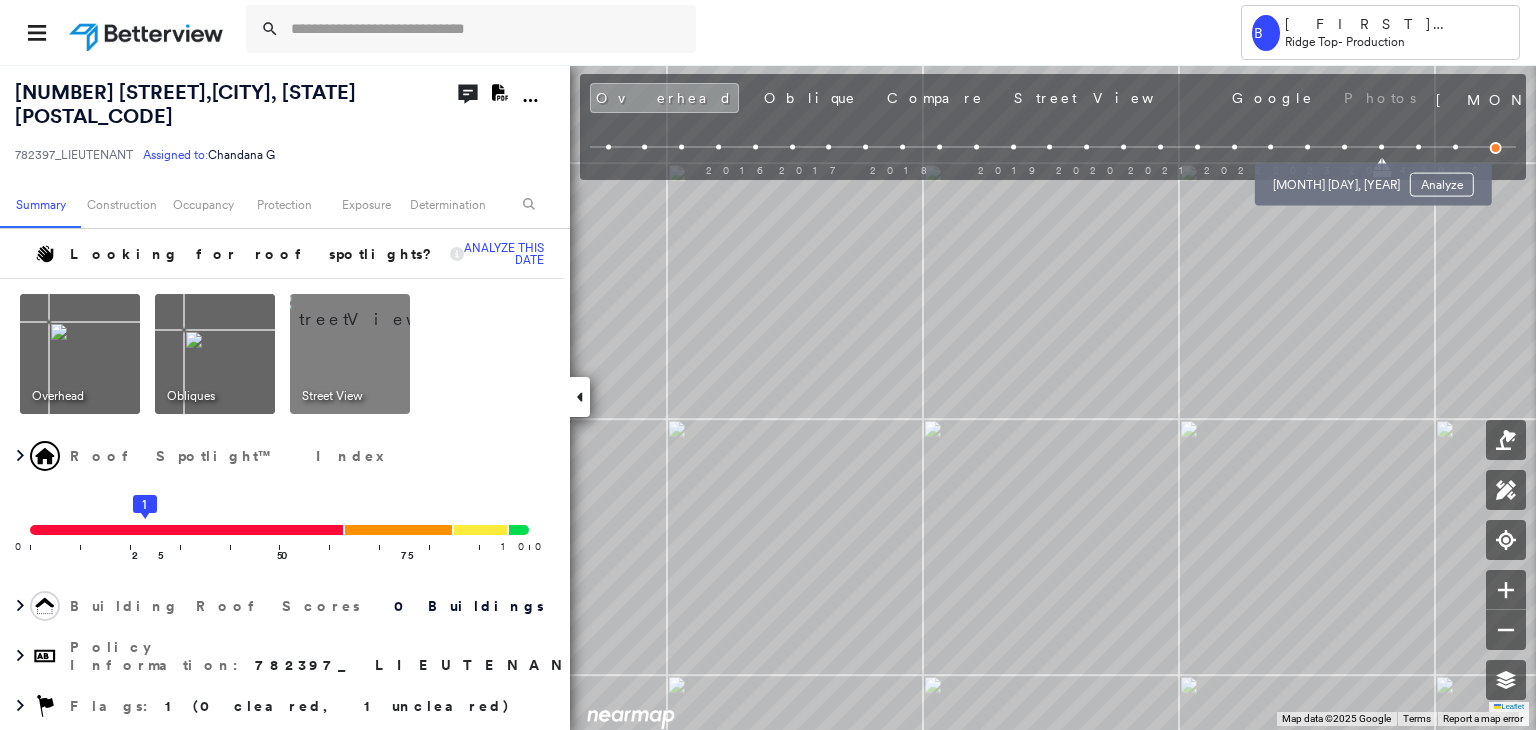 click at bounding box center (1344, 147) 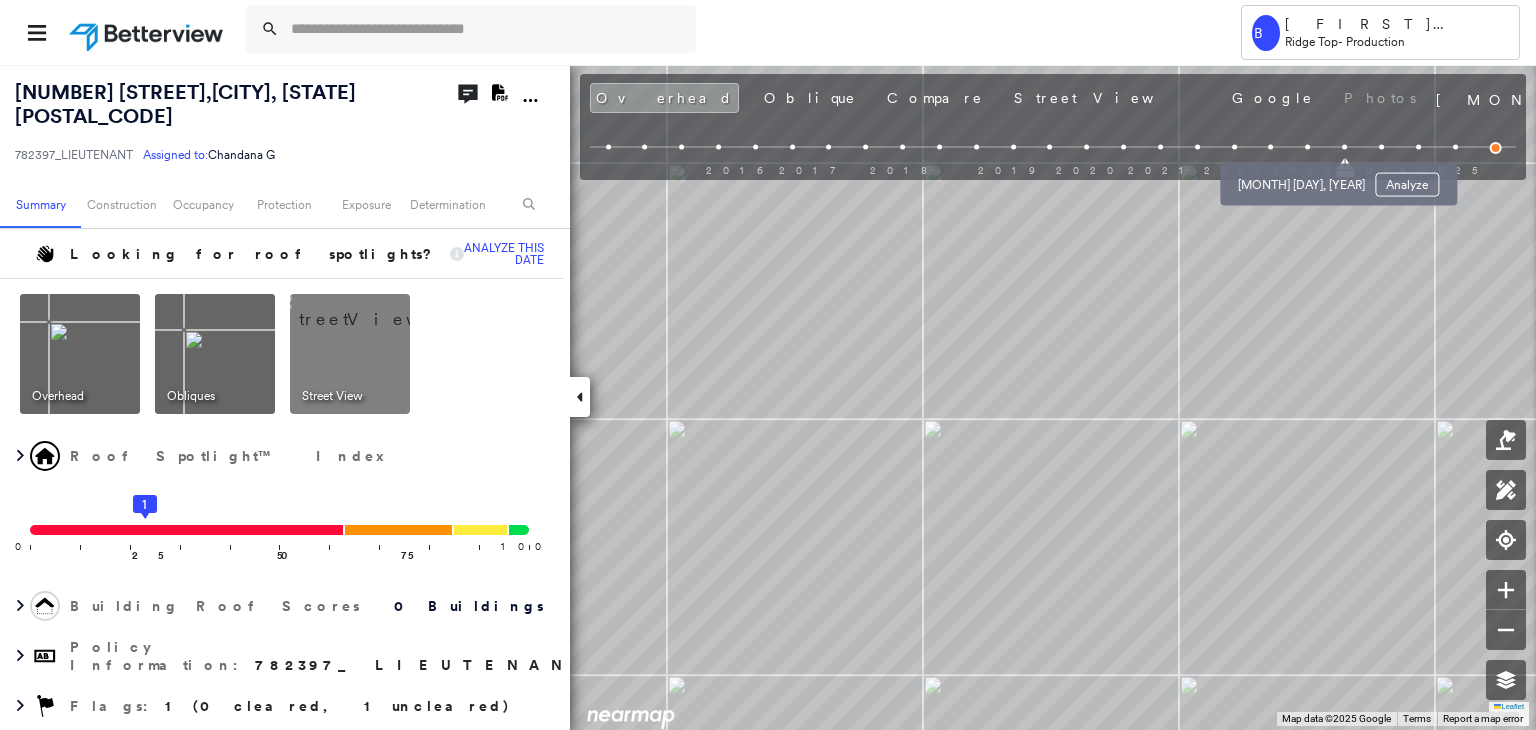 click at bounding box center (1307, 147) 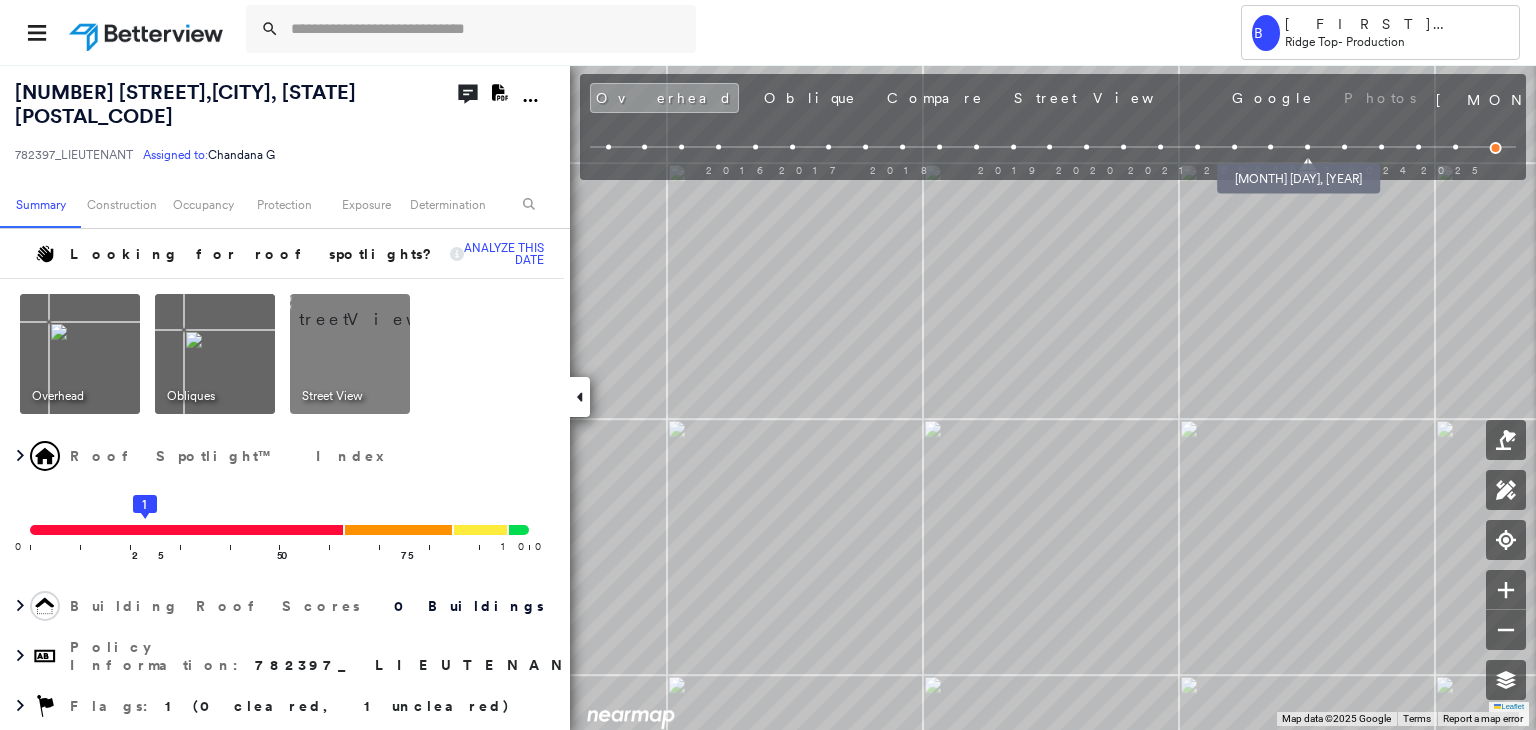 click at bounding box center (1271, 147) 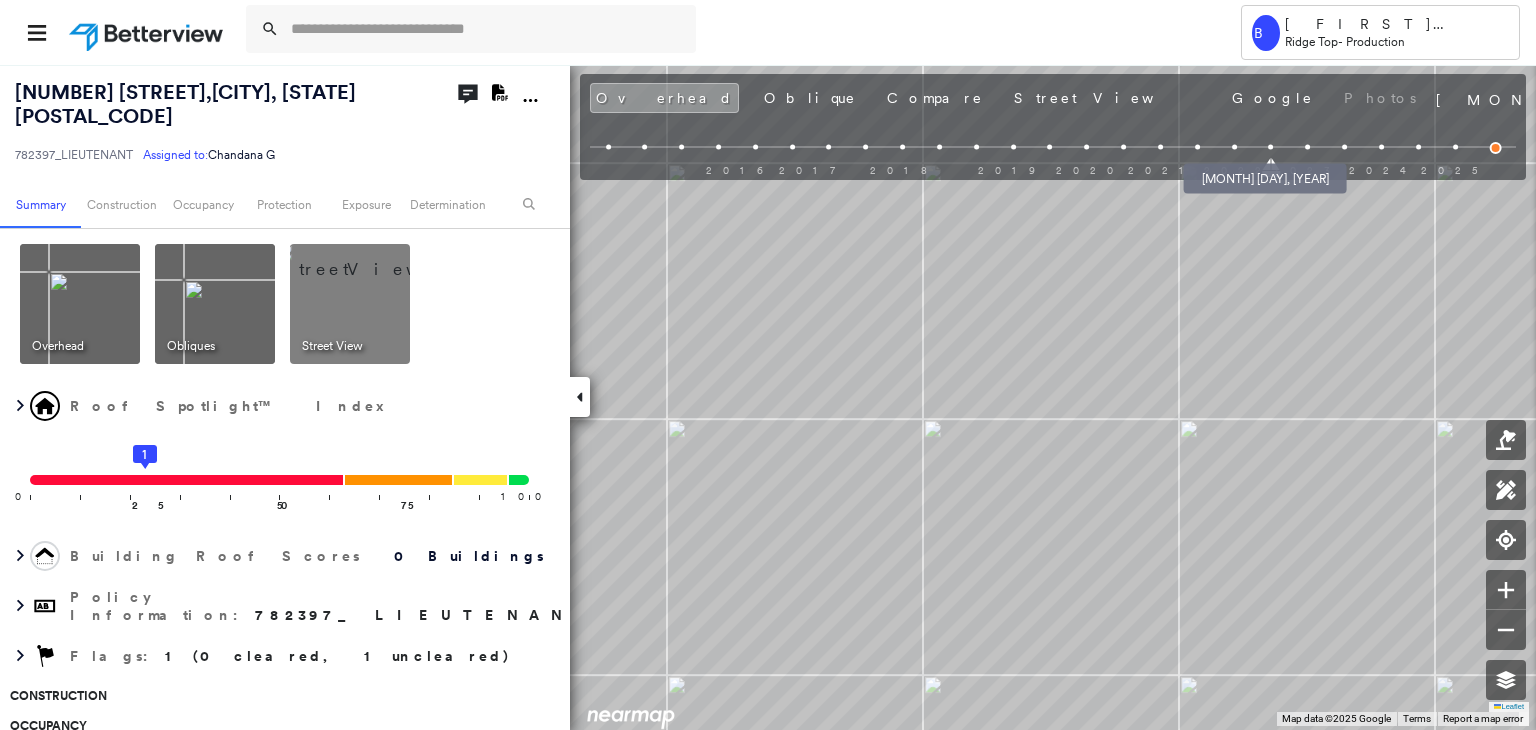 click at bounding box center [1234, 147] 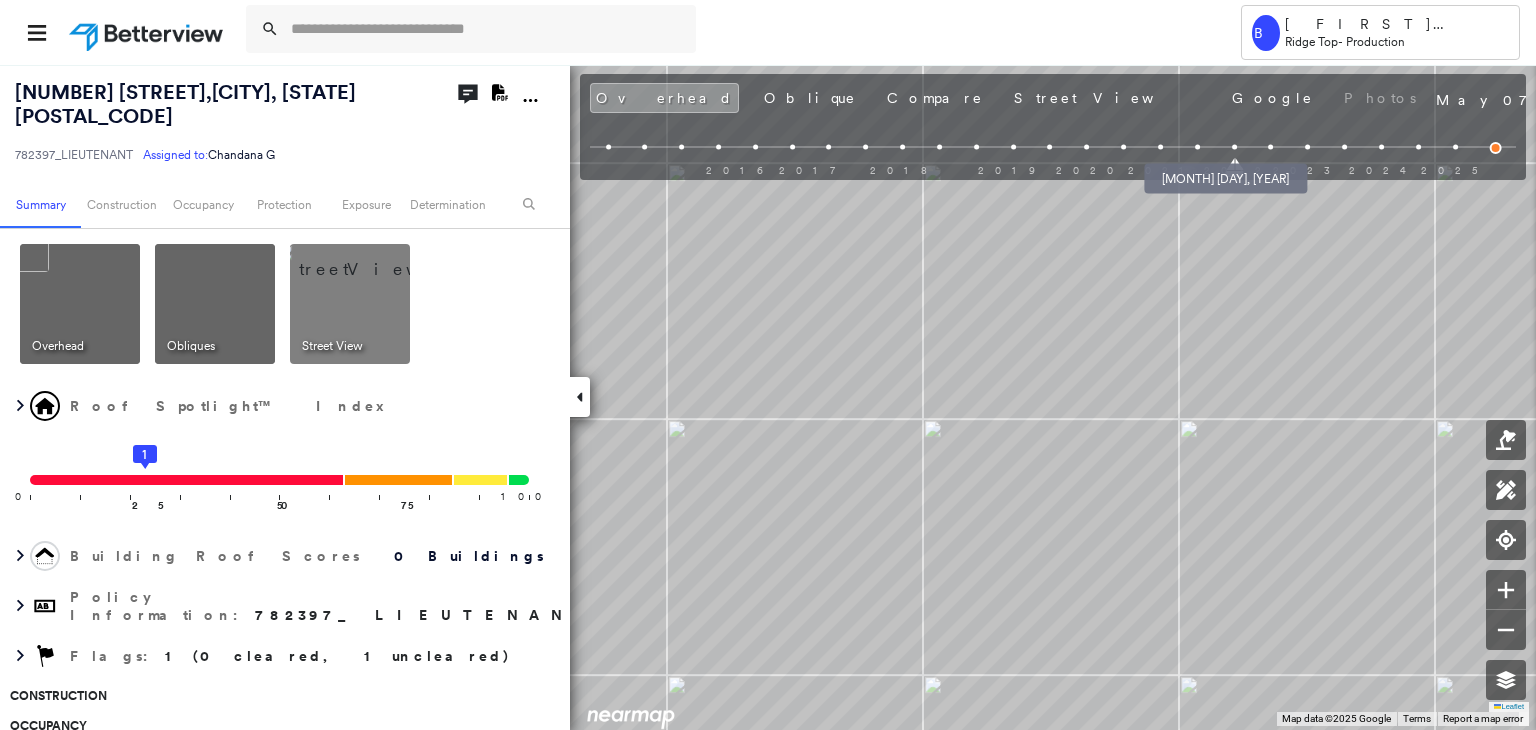 click at bounding box center [1197, 147] 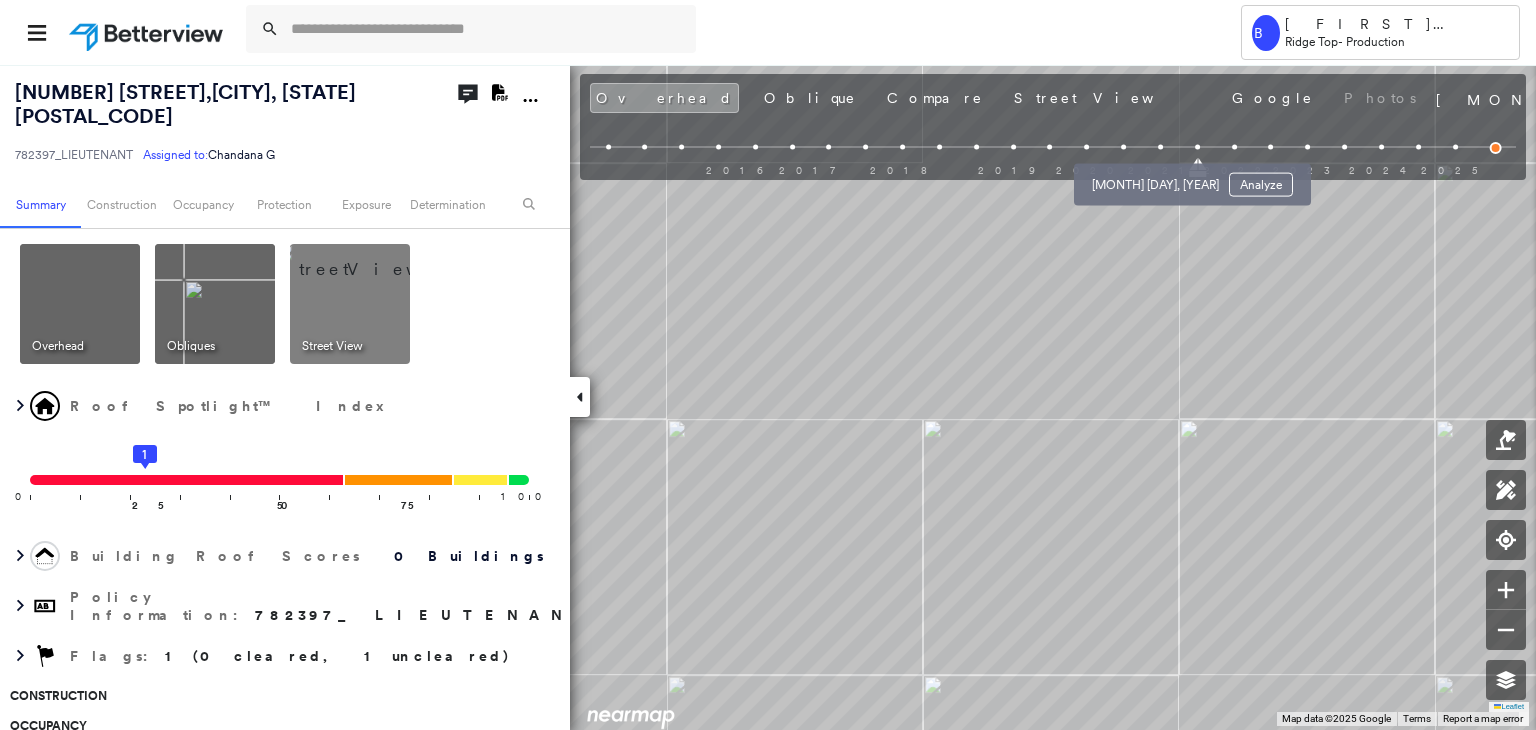click at bounding box center (1160, 147) 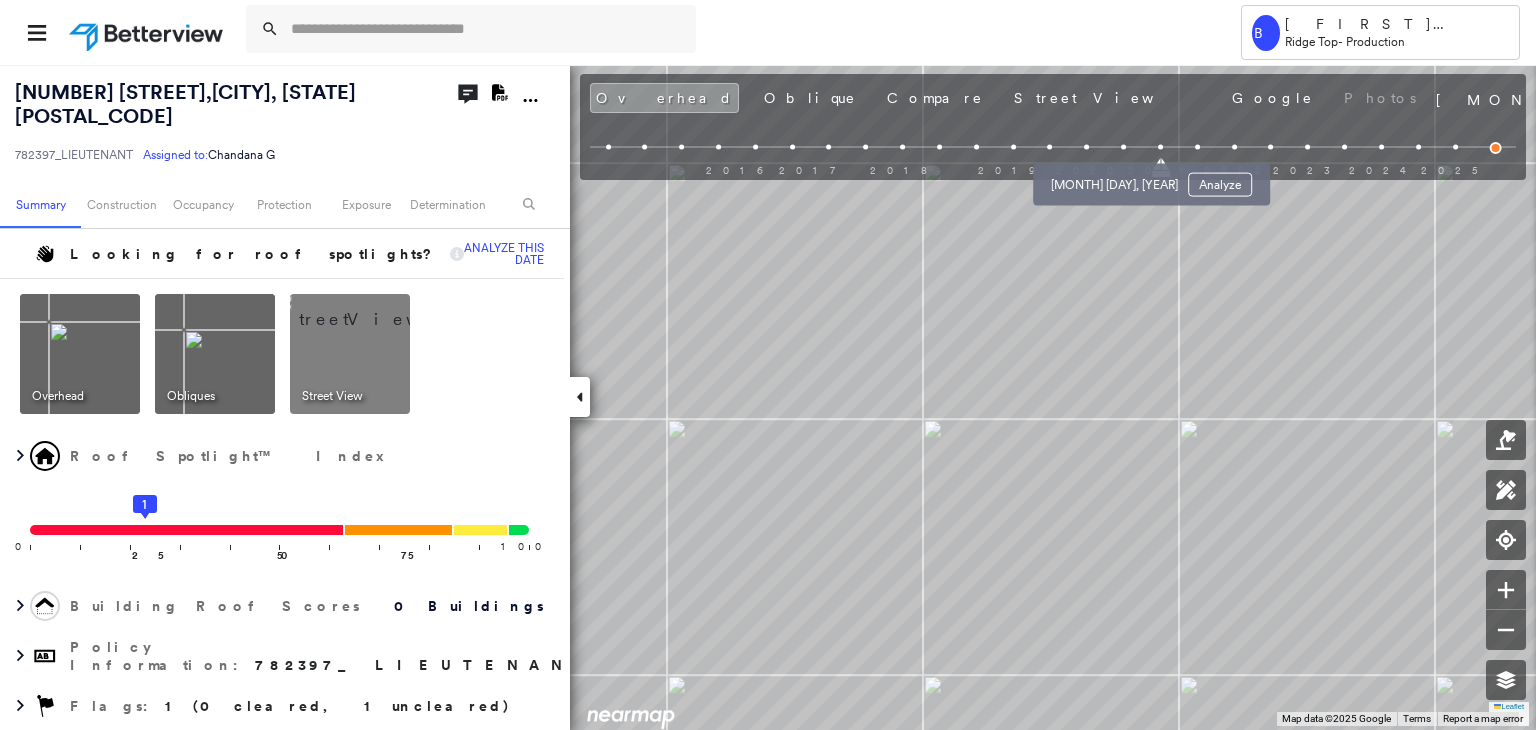 click at bounding box center (1123, 147) 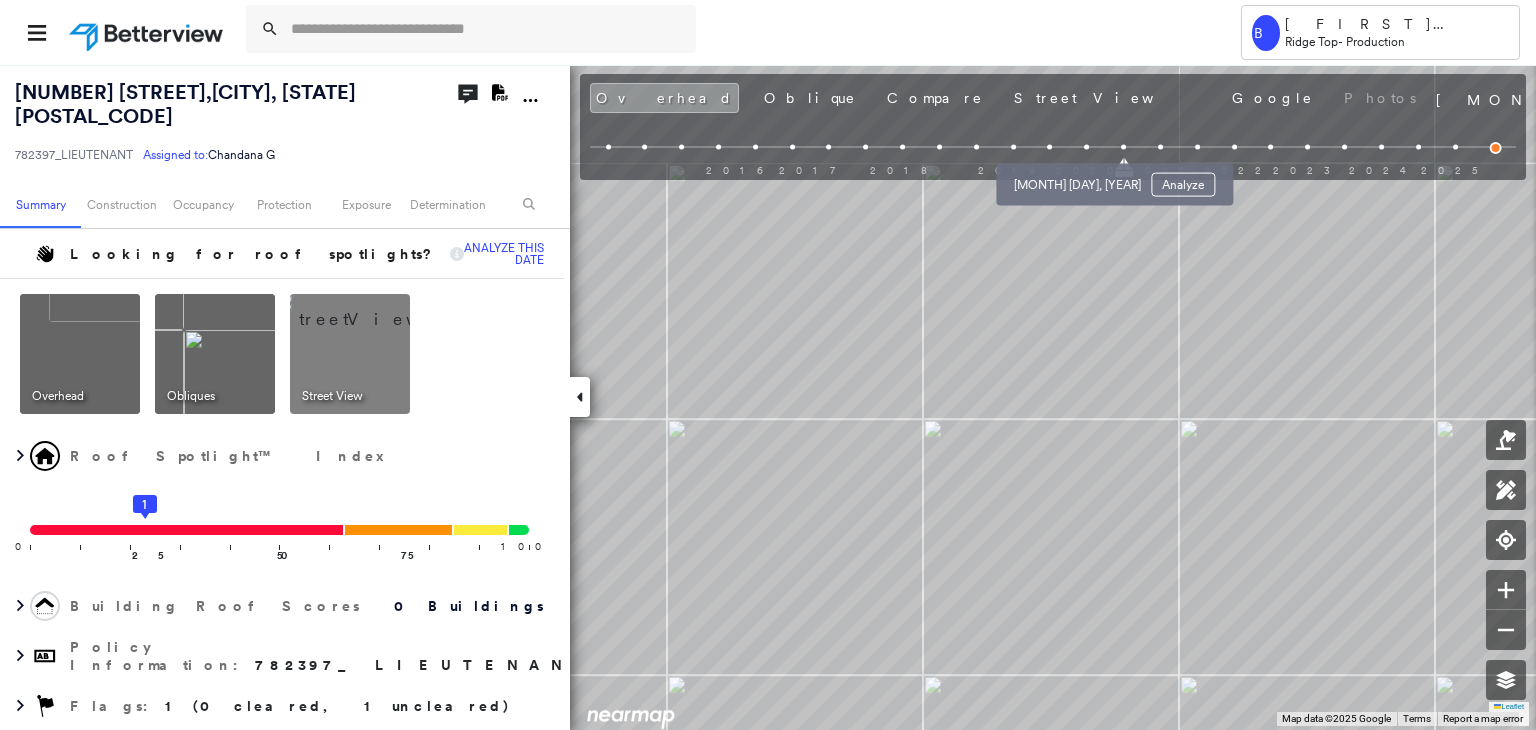 click at bounding box center (1086, 147) 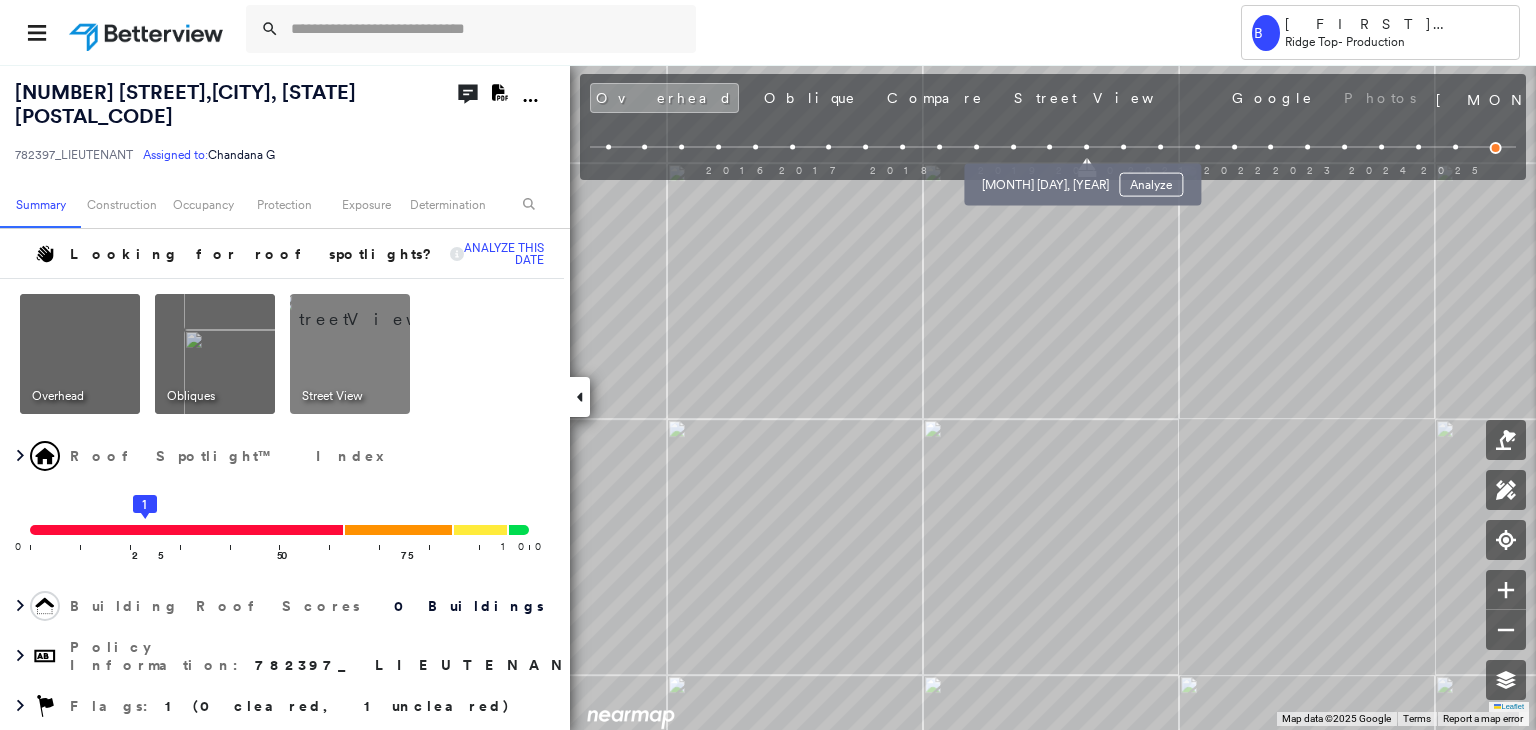 click at bounding box center (1050, 147) 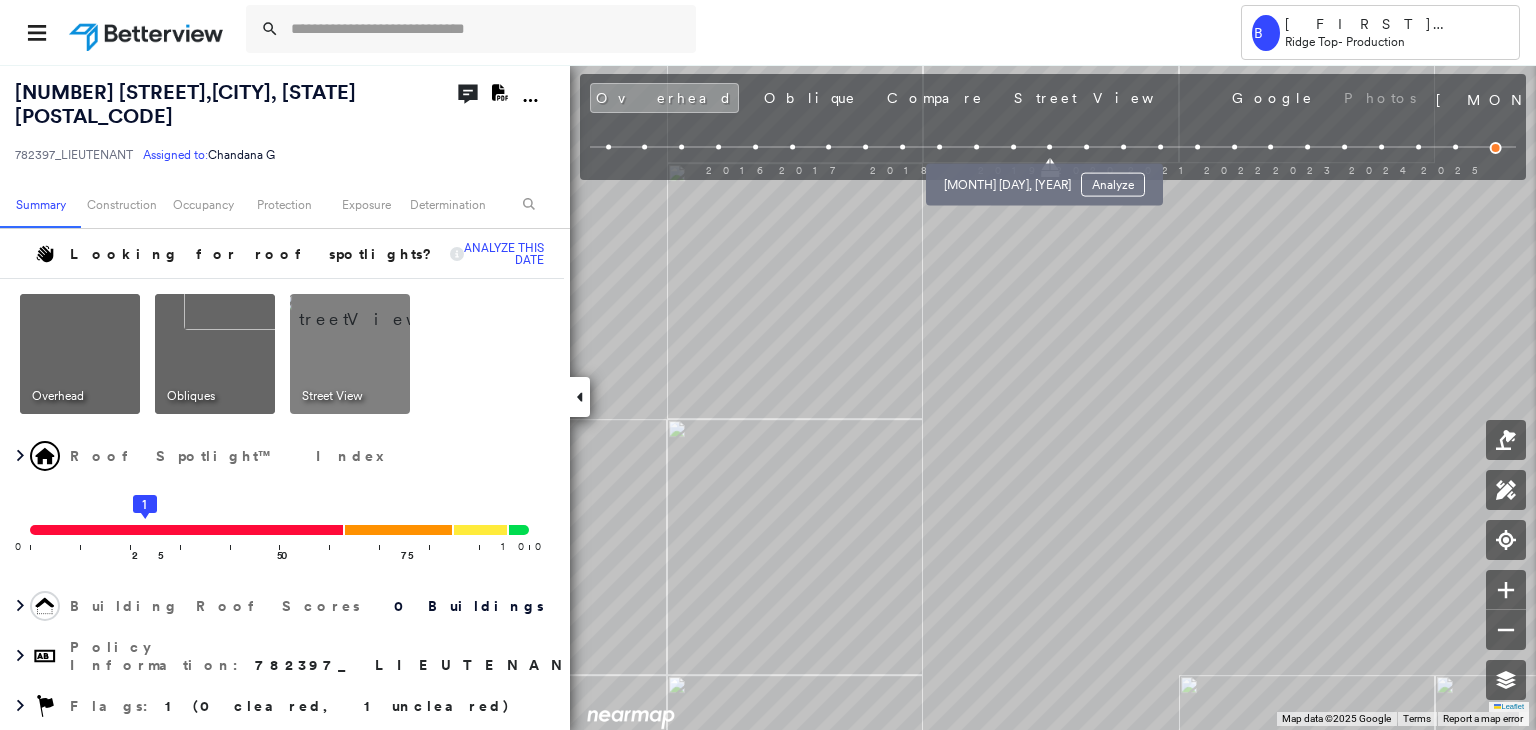 click at bounding box center [1013, 147] 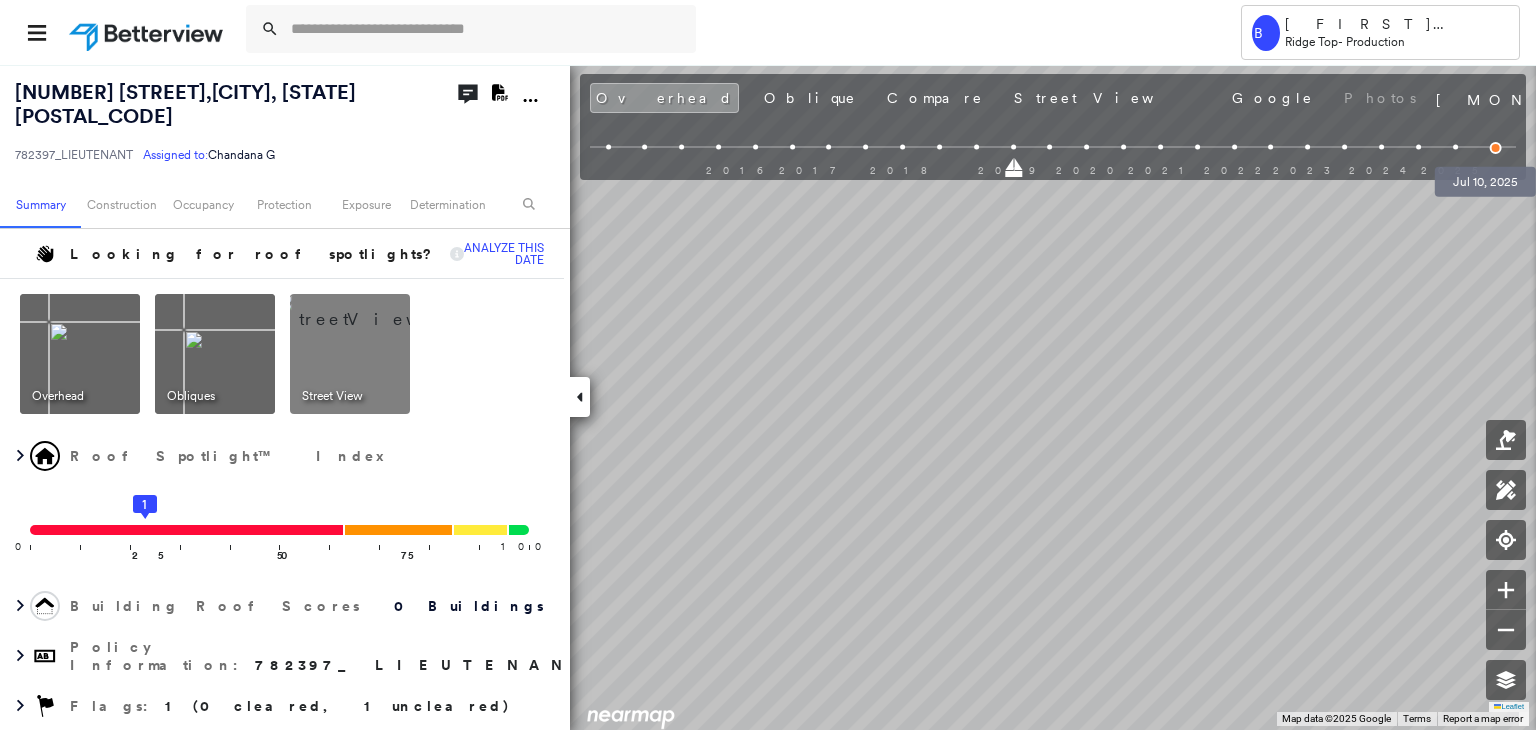 click at bounding box center [1496, 148] 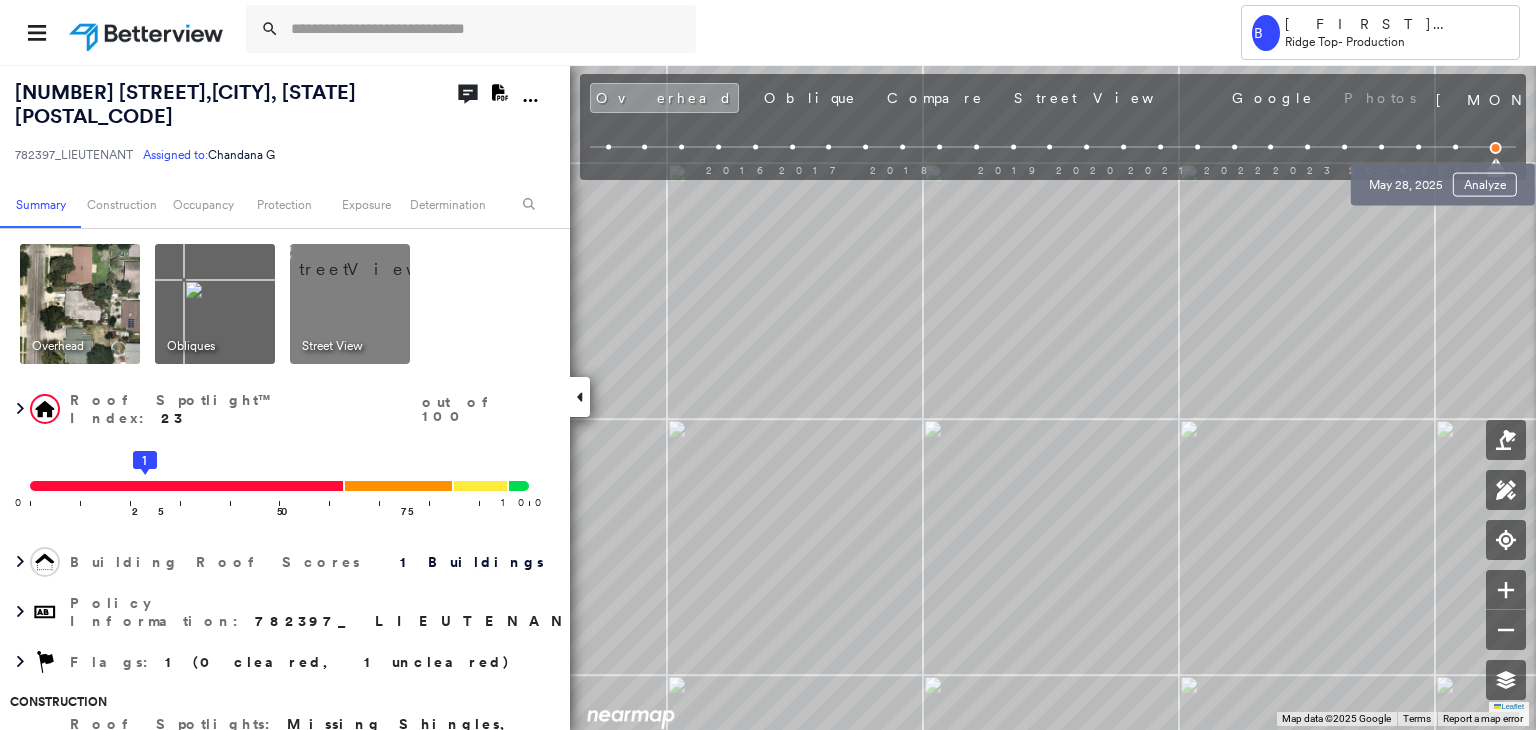 click at bounding box center [1455, 147] 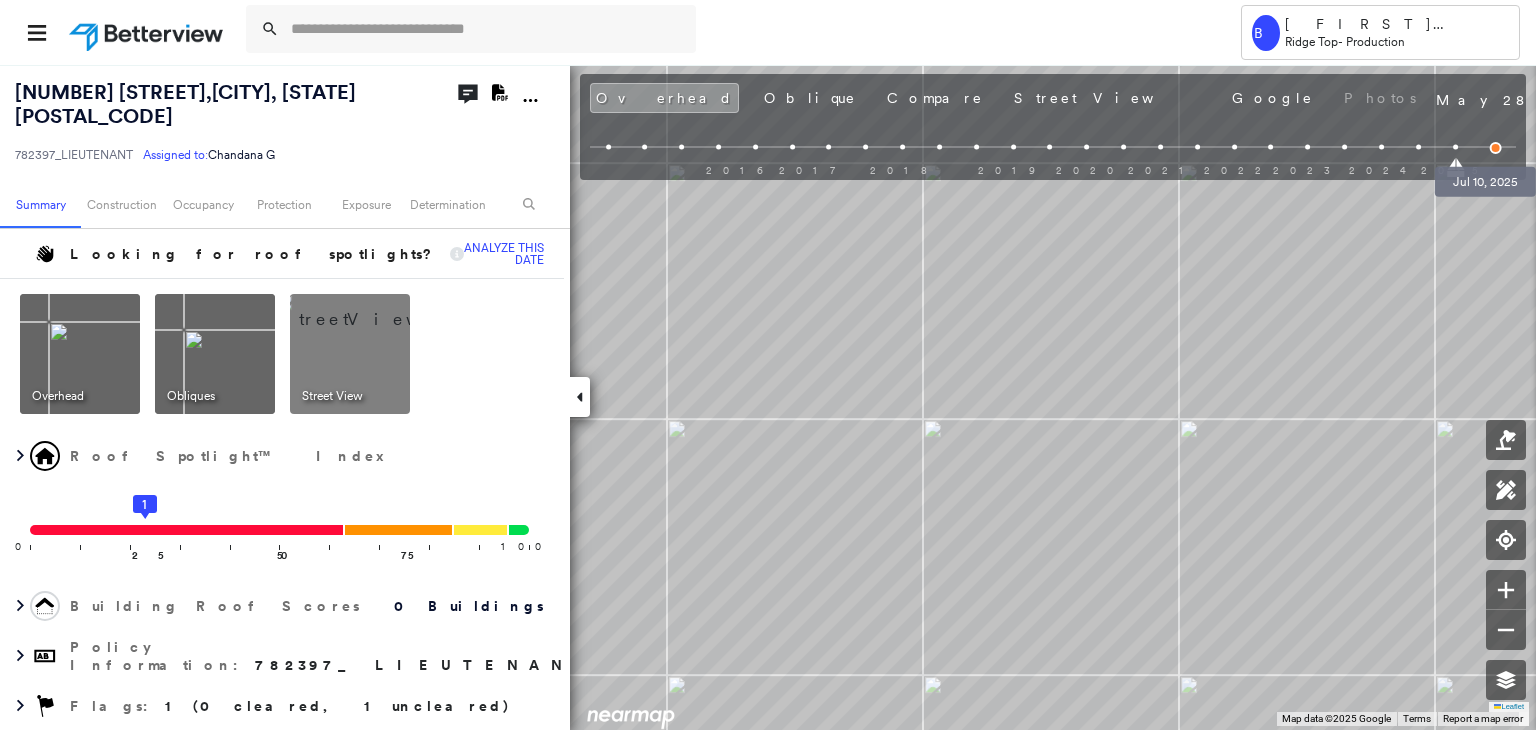 click at bounding box center [1496, 148] 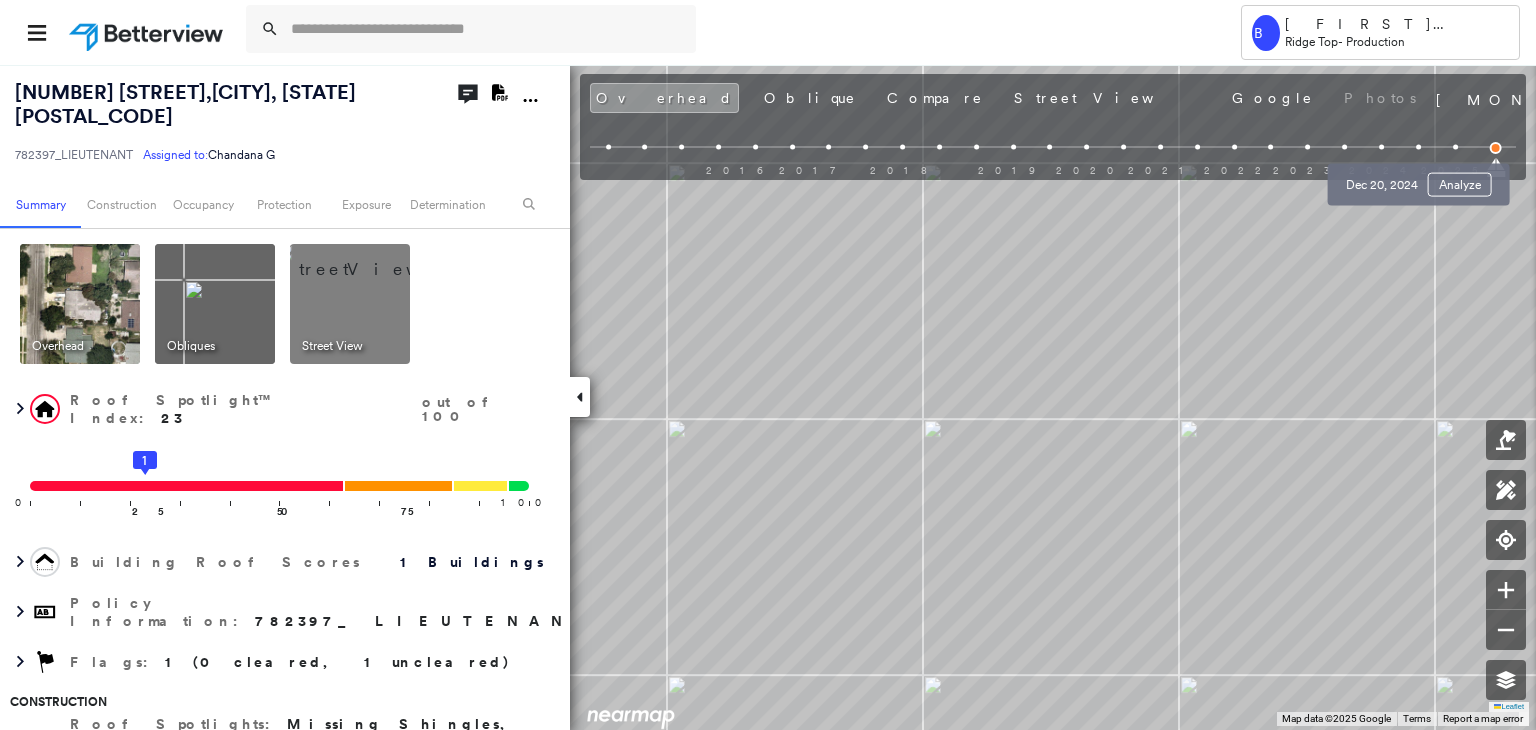 click at bounding box center (1418, 147) 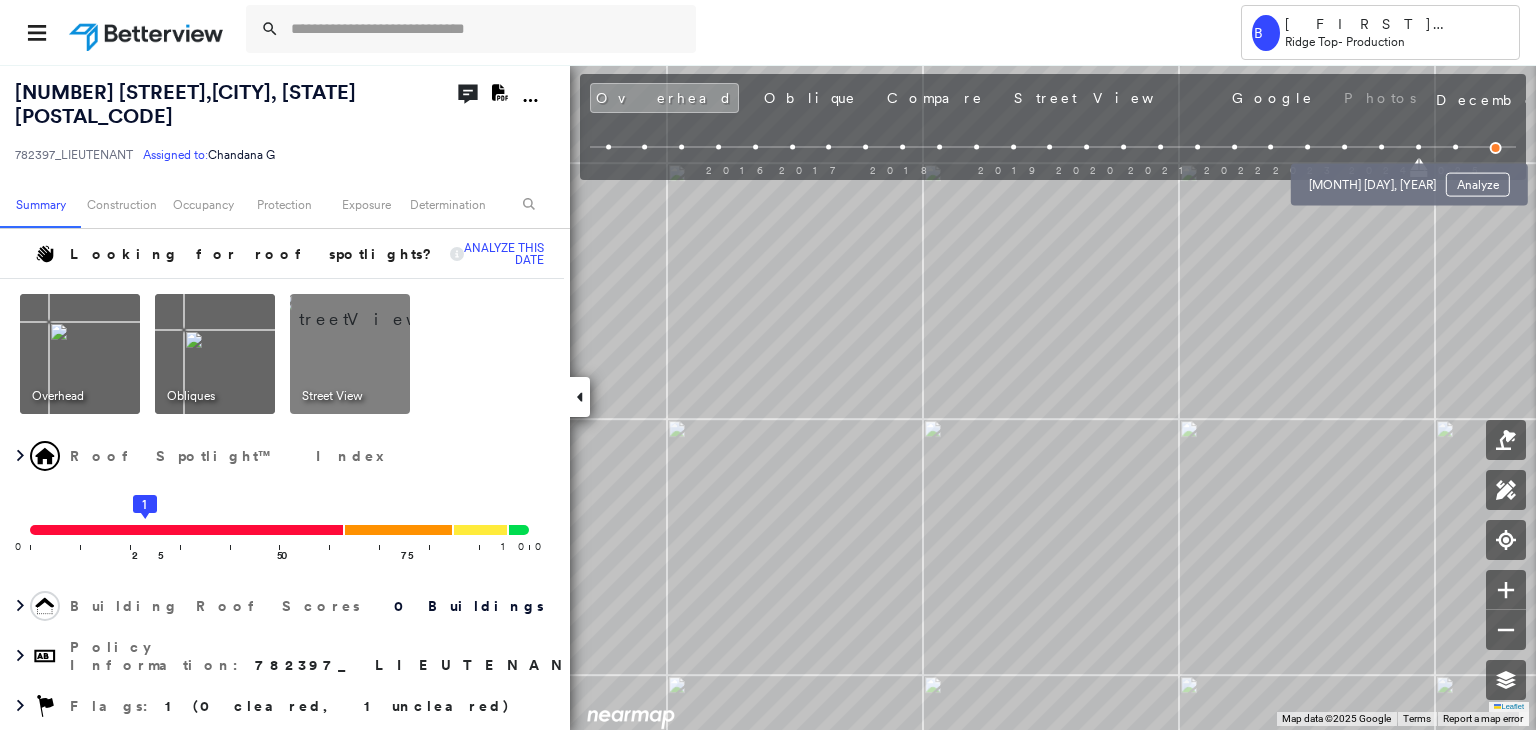 click at bounding box center [1381, 147] 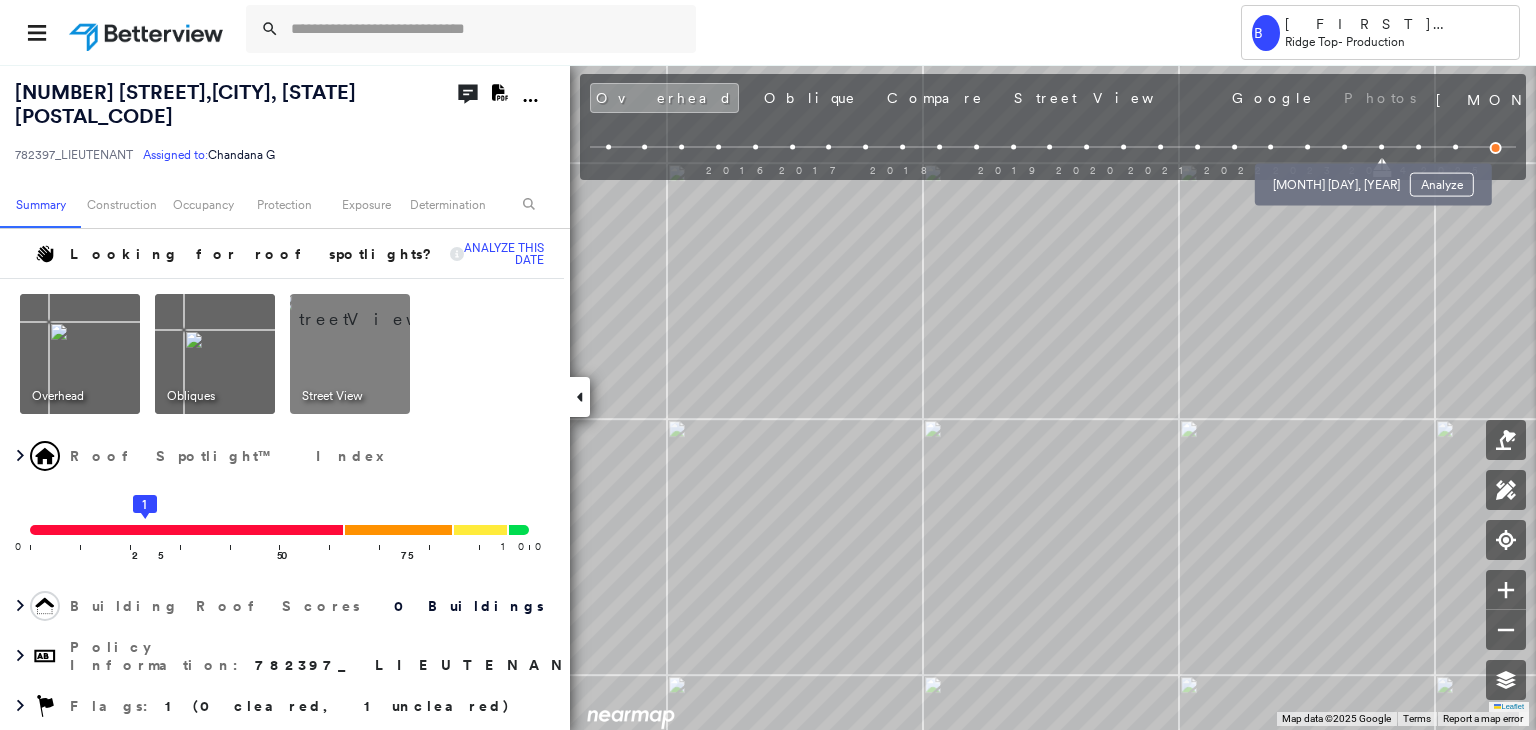 click at bounding box center (1344, 147) 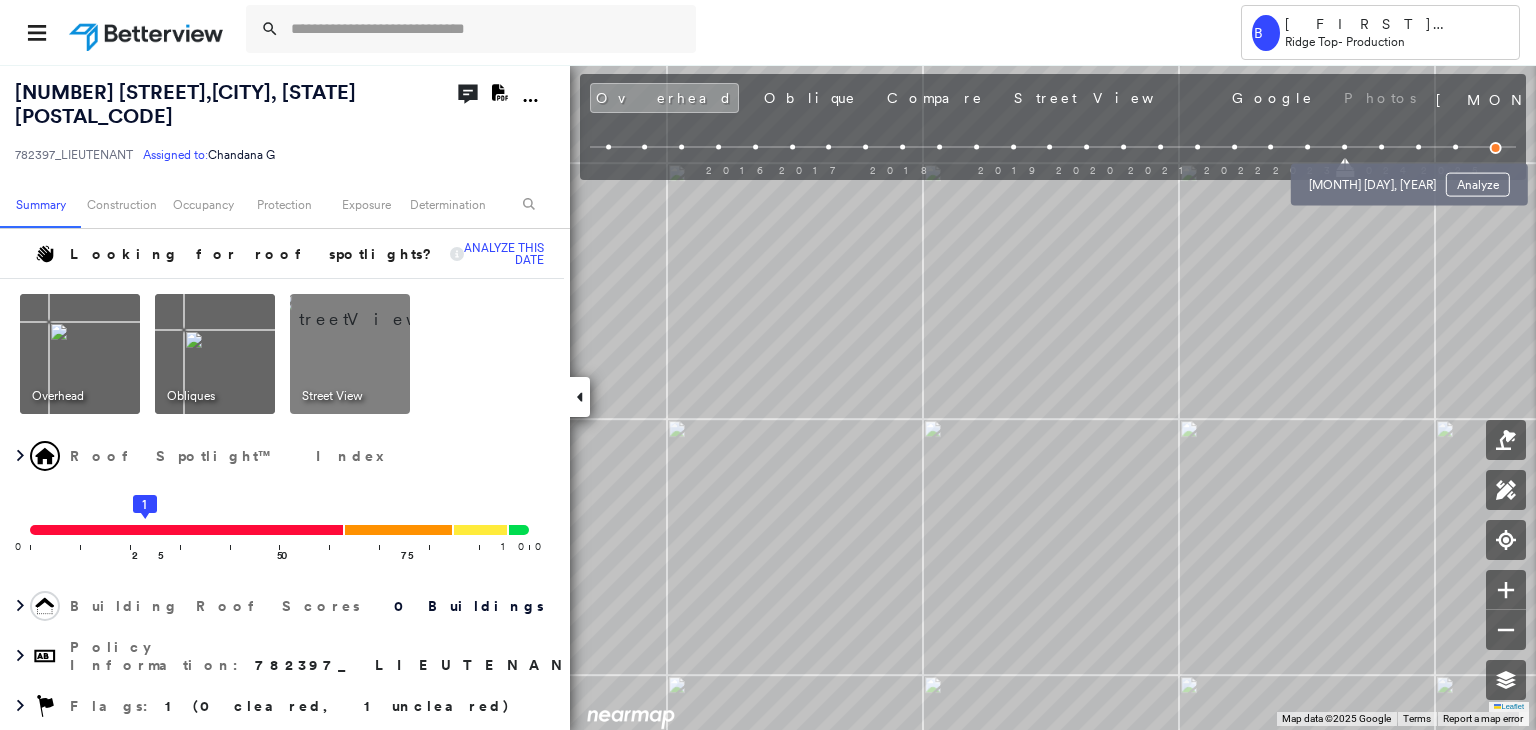 click at bounding box center [1381, 147] 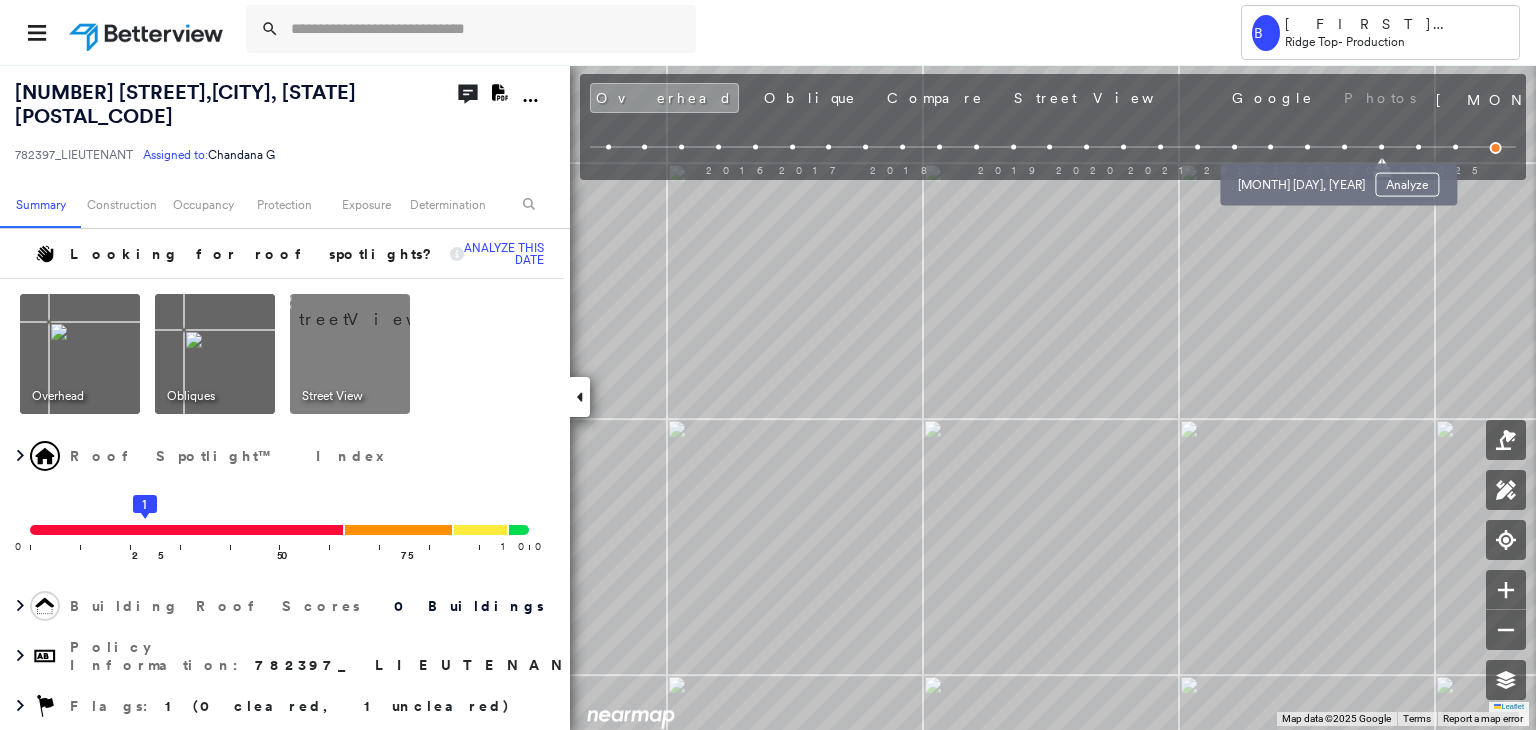 click at bounding box center (1307, 147) 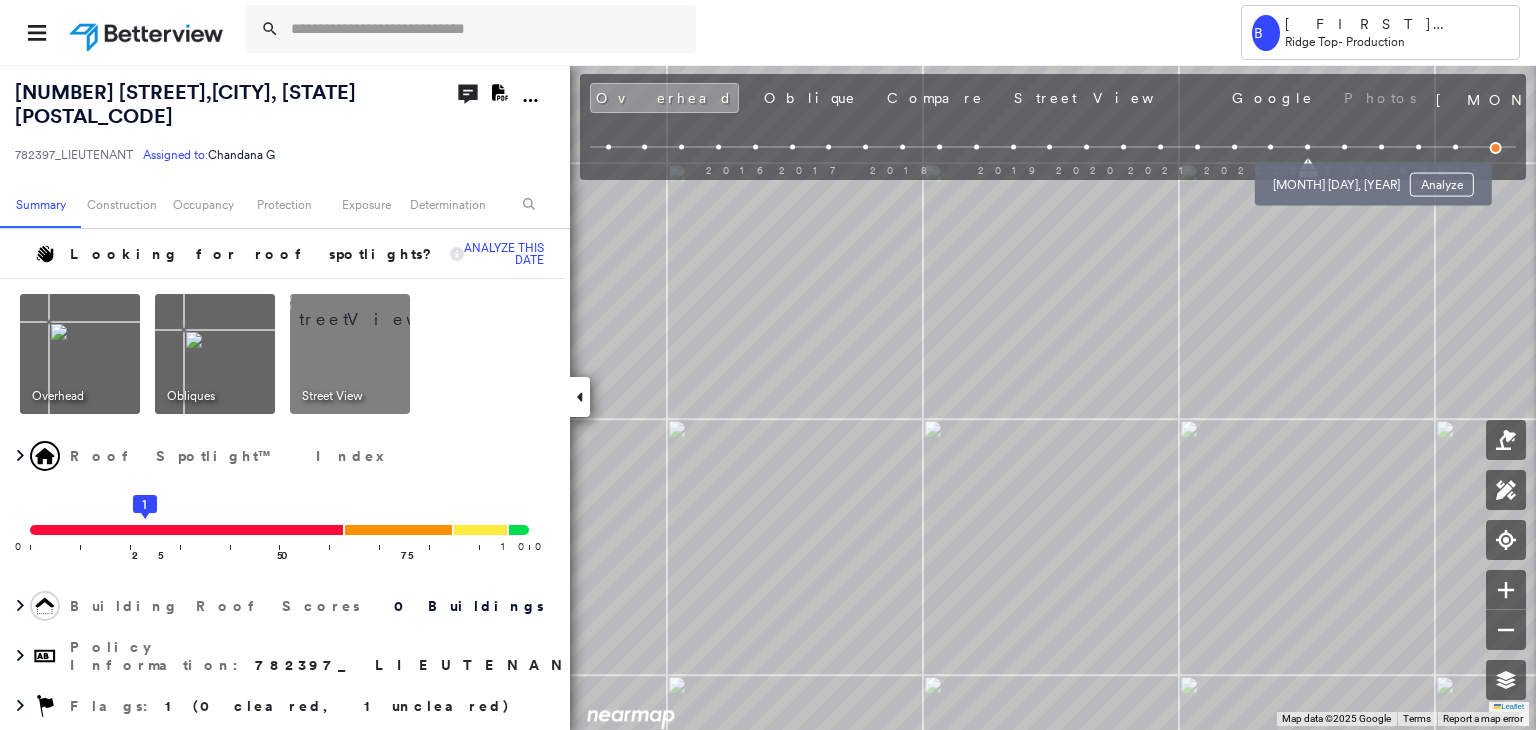 click at bounding box center [1344, 147] 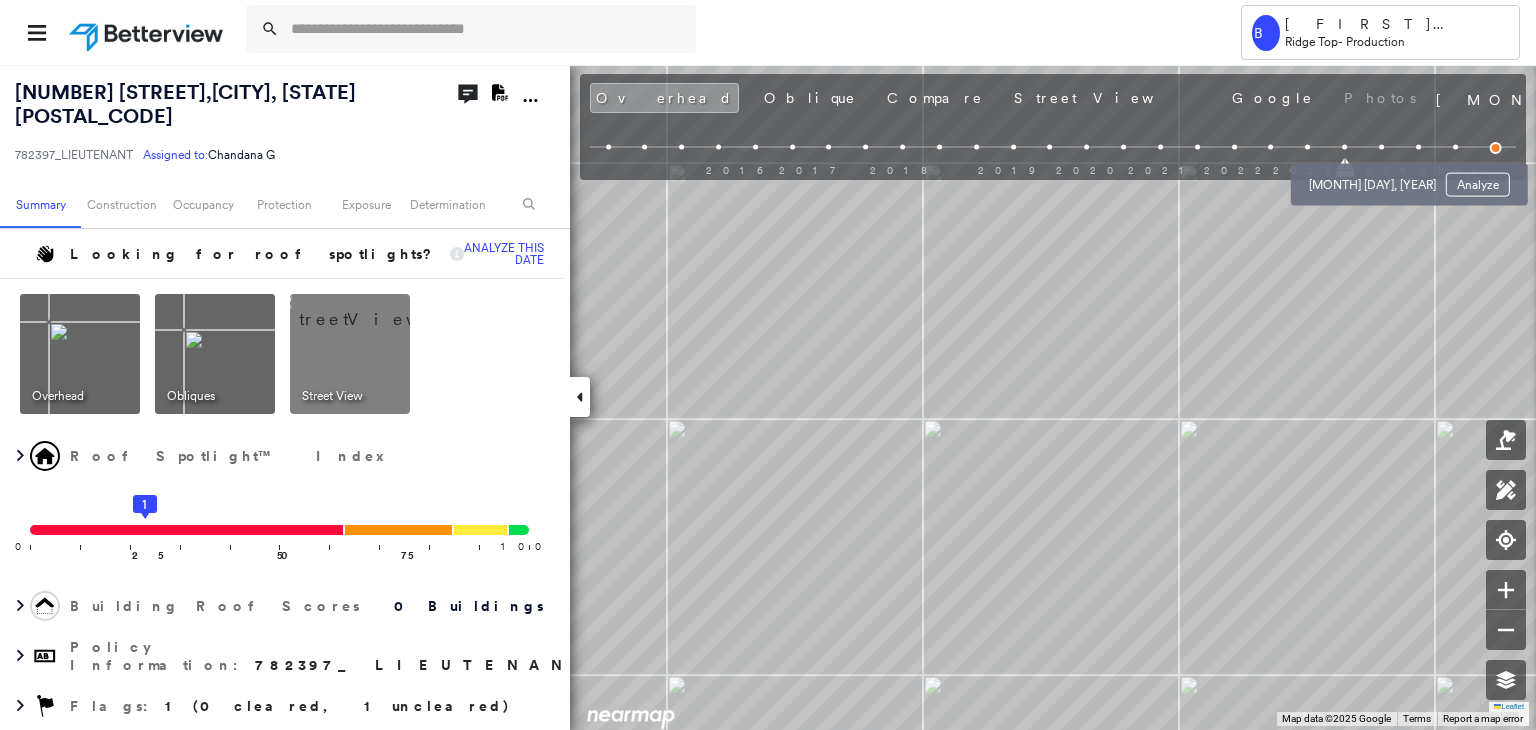 click at bounding box center [1381, 147] 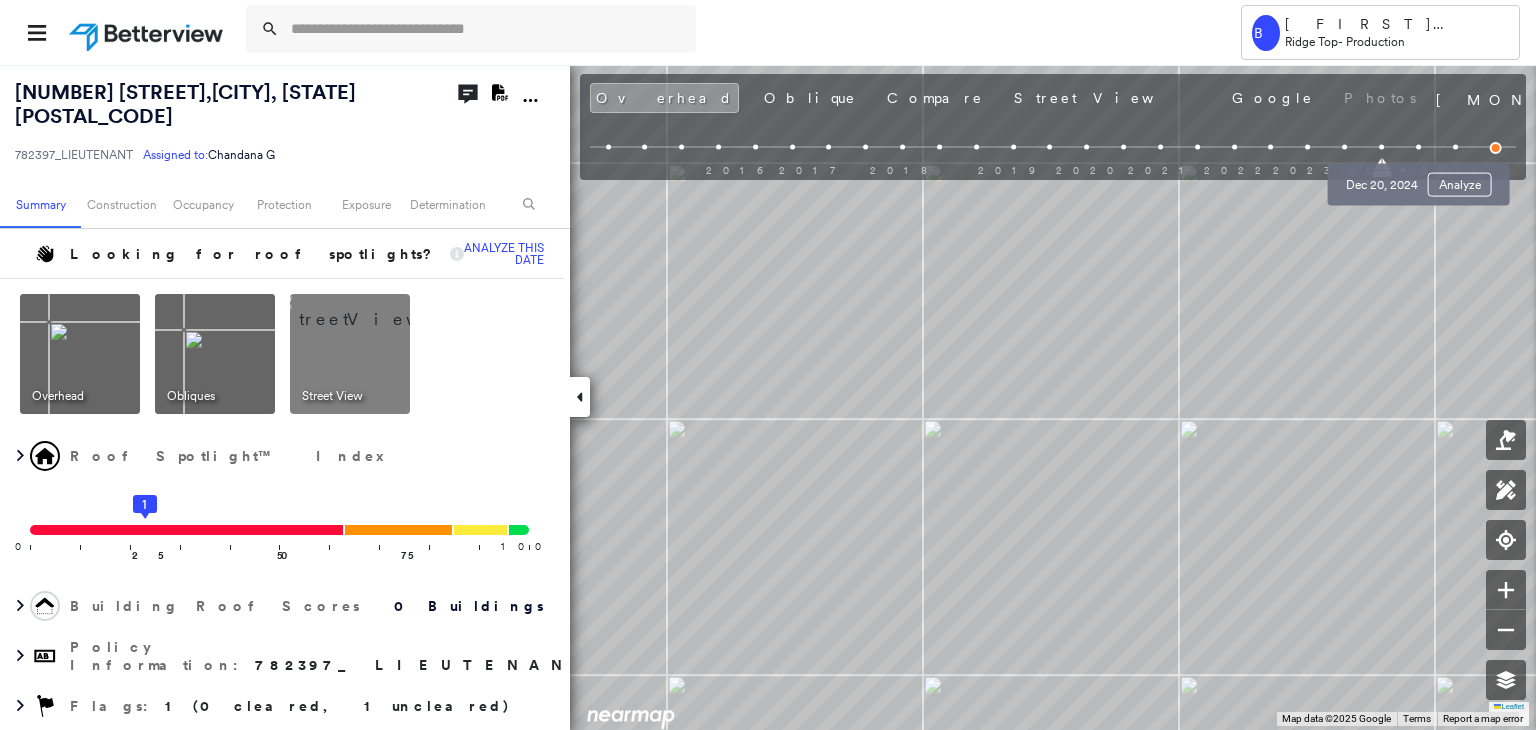 click at bounding box center [1418, 147] 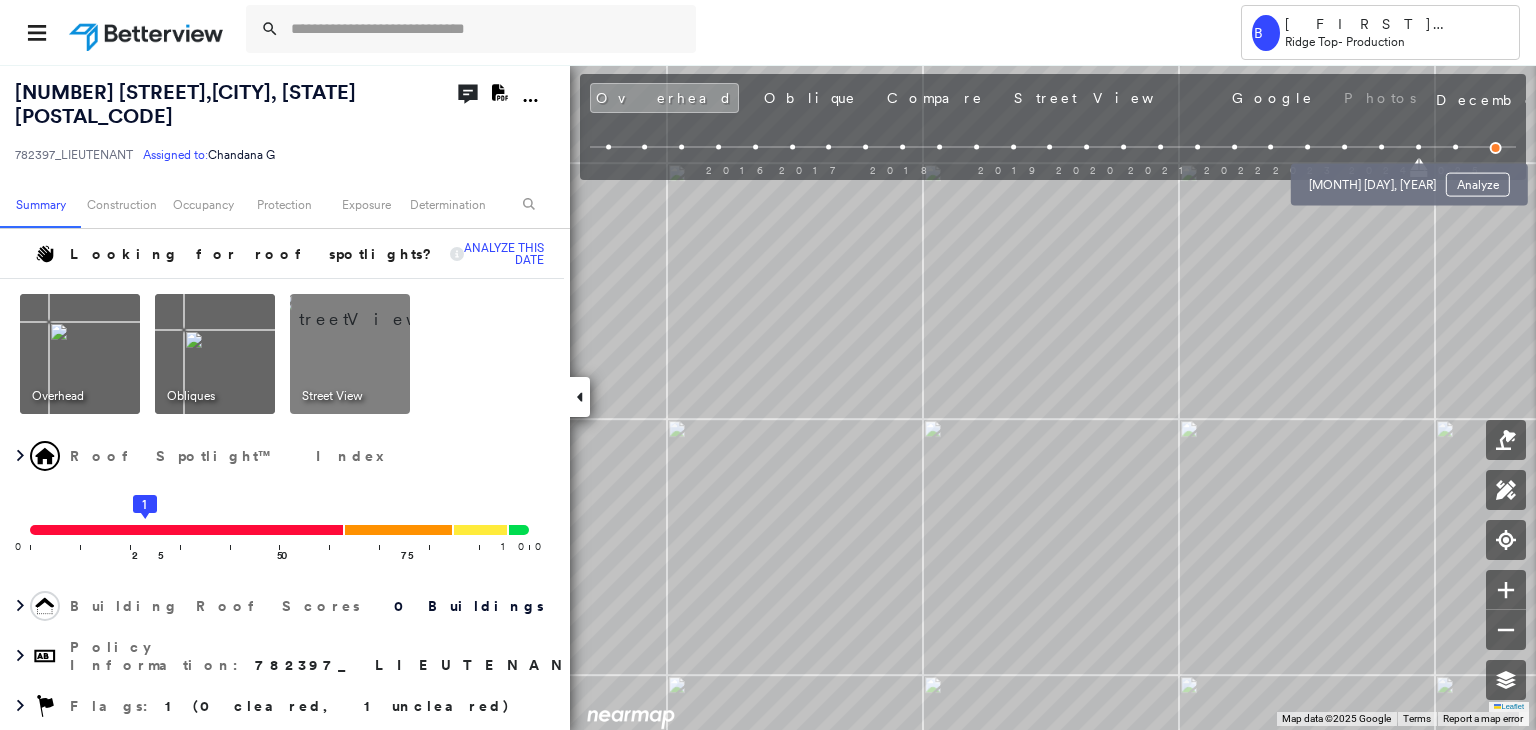 click at bounding box center (1381, 147) 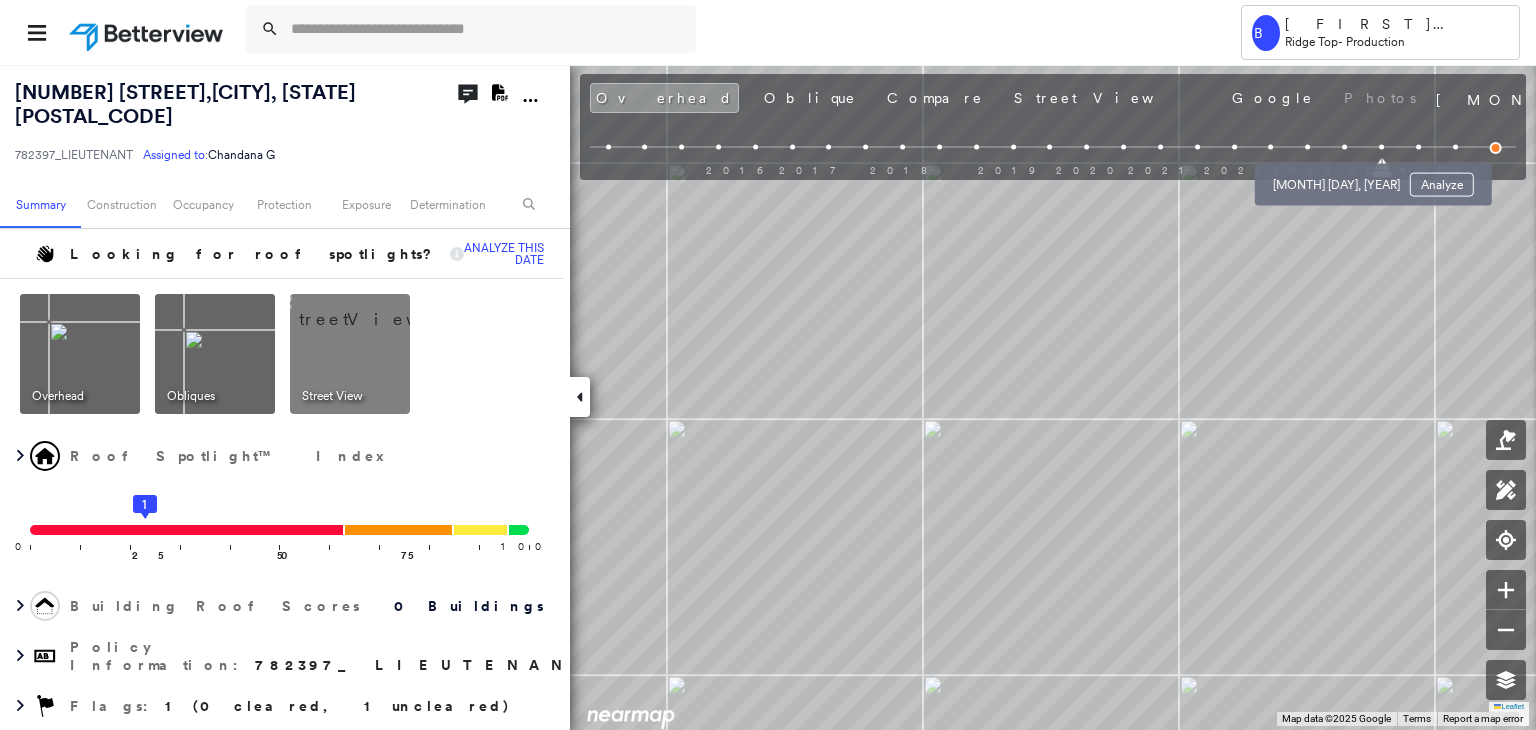click at bounding box center [1344, 147] 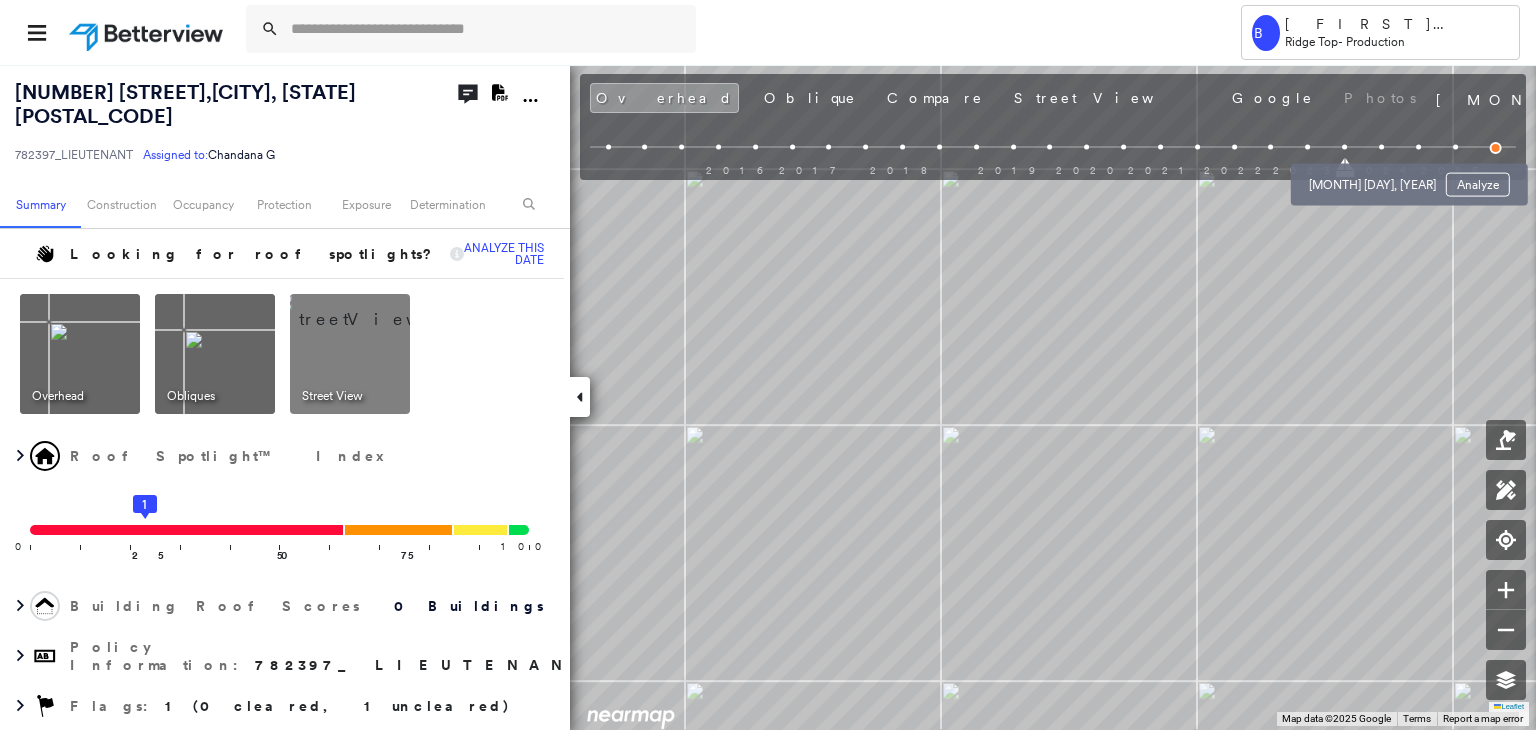 click at bounding box center (1381, 147) 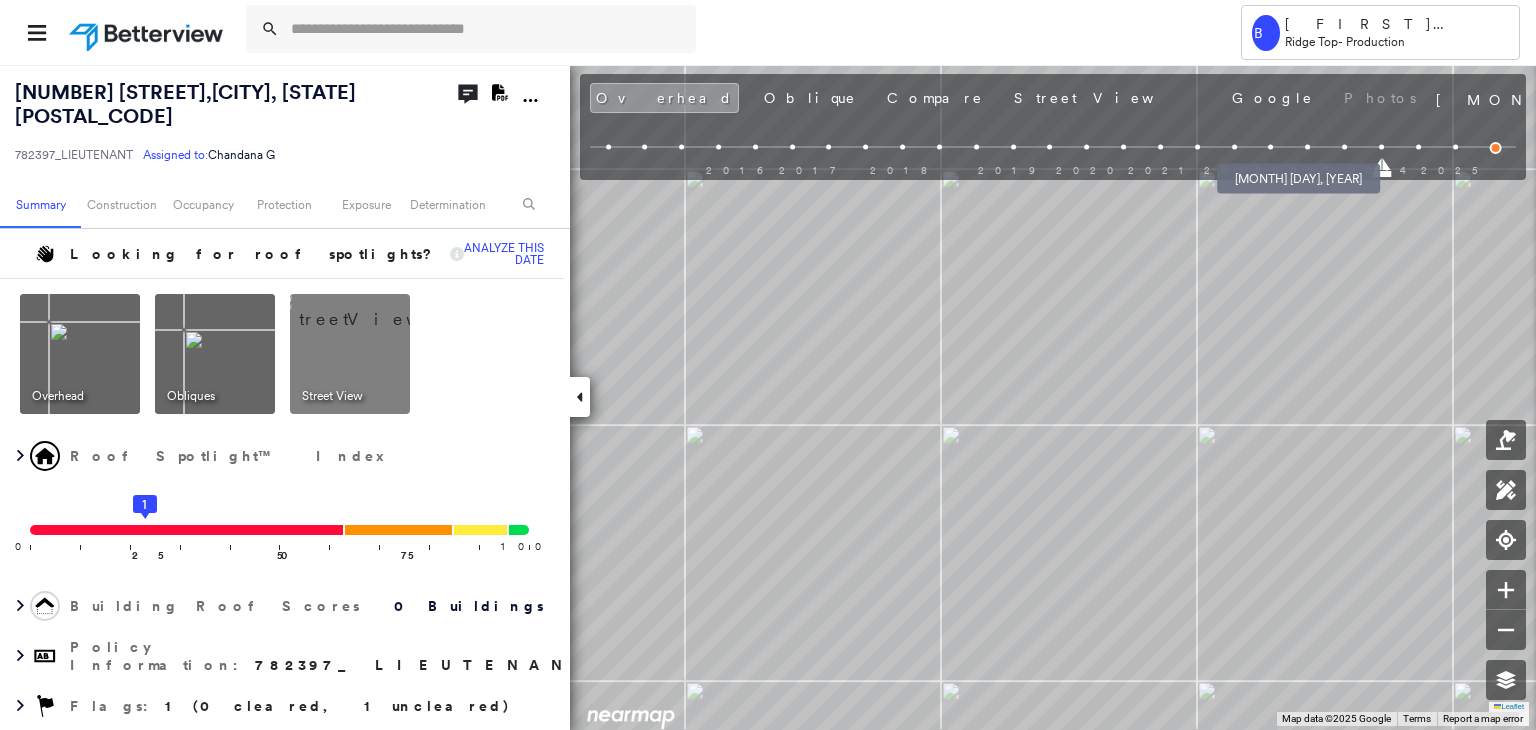 click at bounding box center [1271, 147] 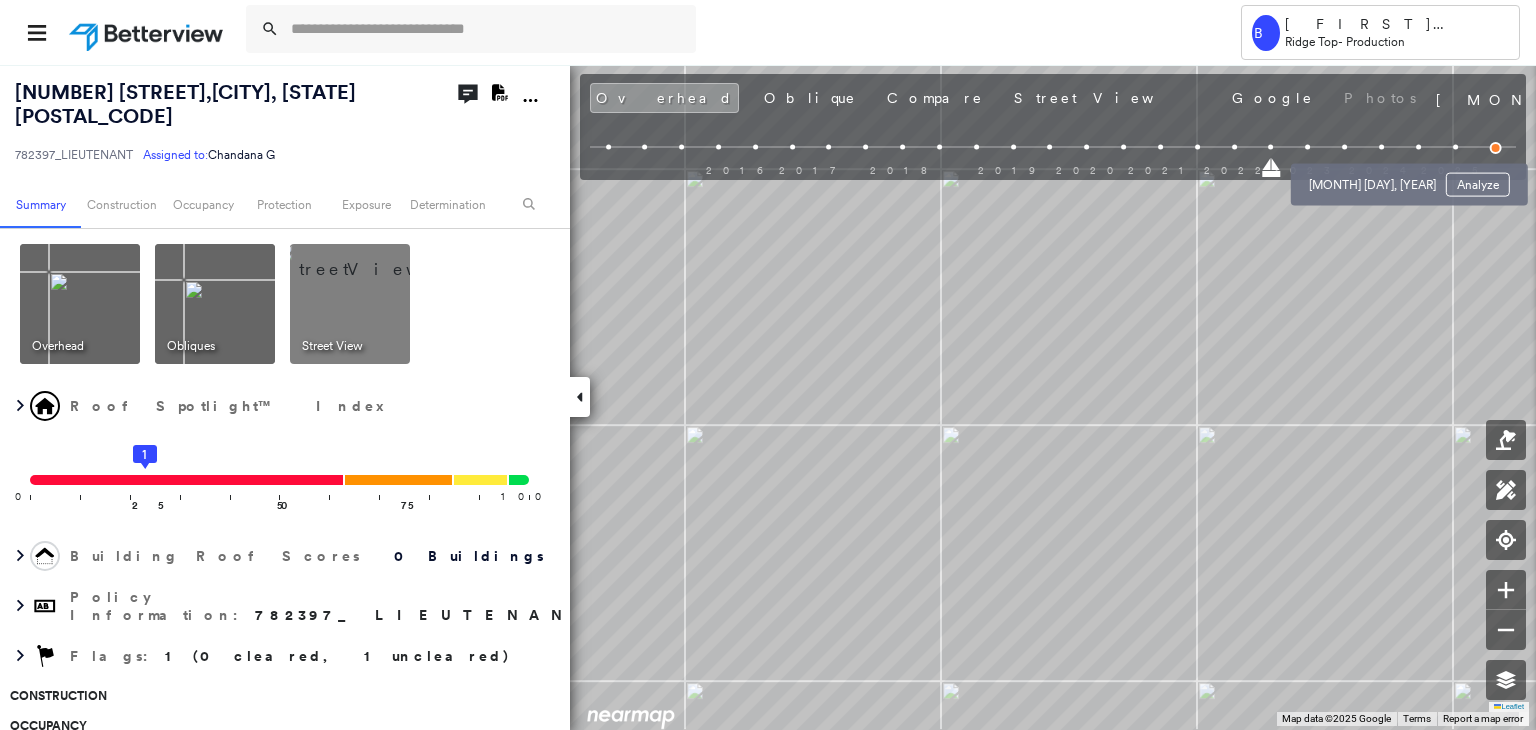 click at bounding box center (1381, 147) 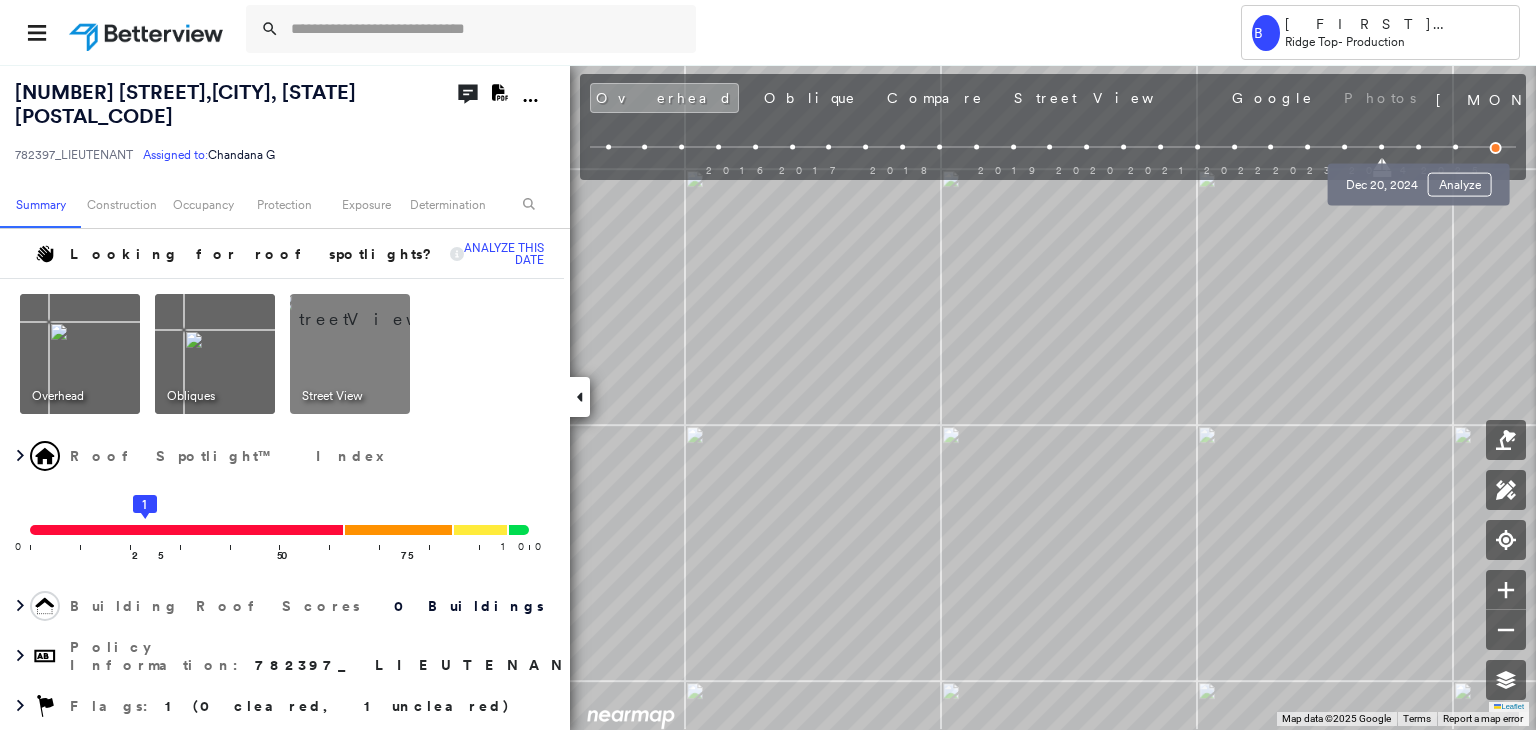 click at bounding box center [1418, 147] 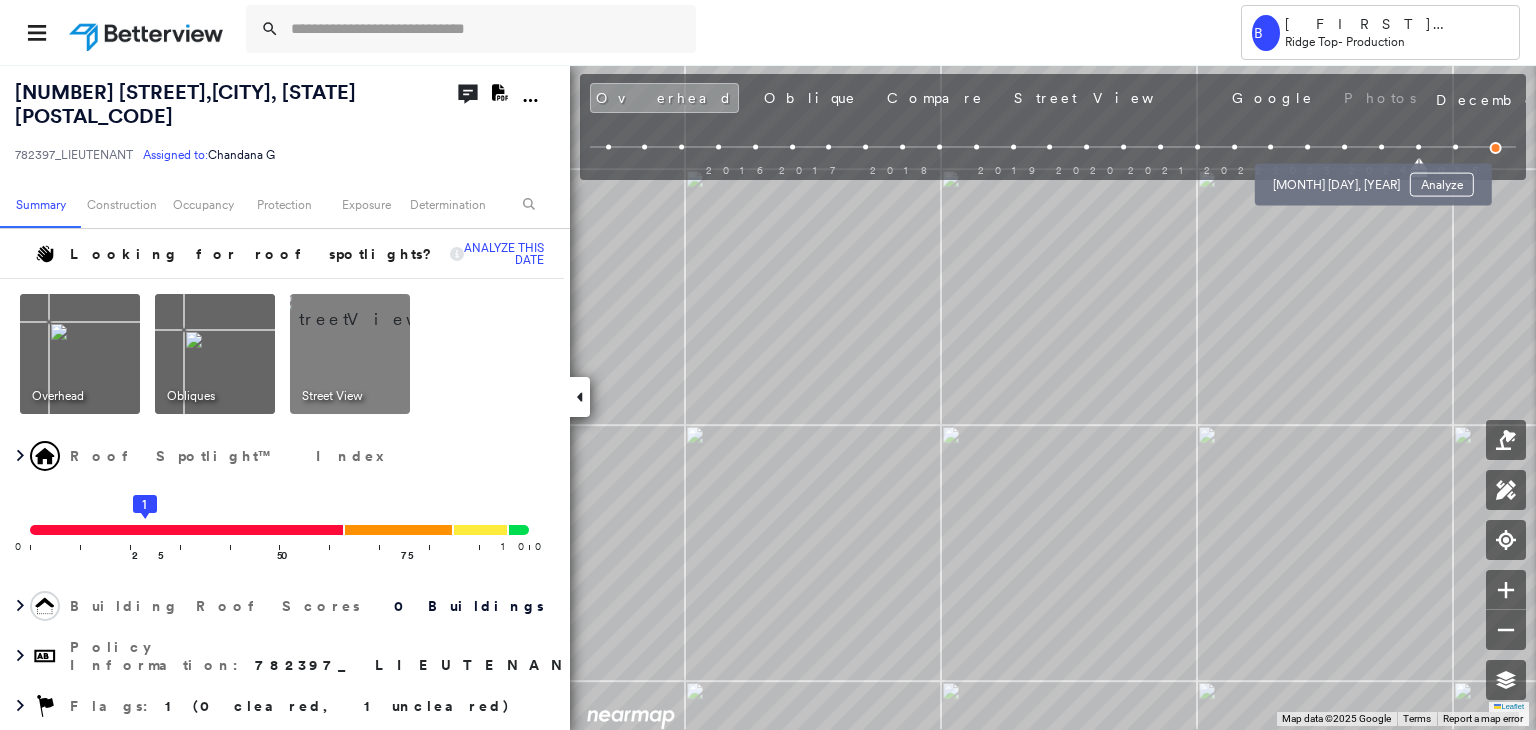 click at bounding box center [1344, 147] 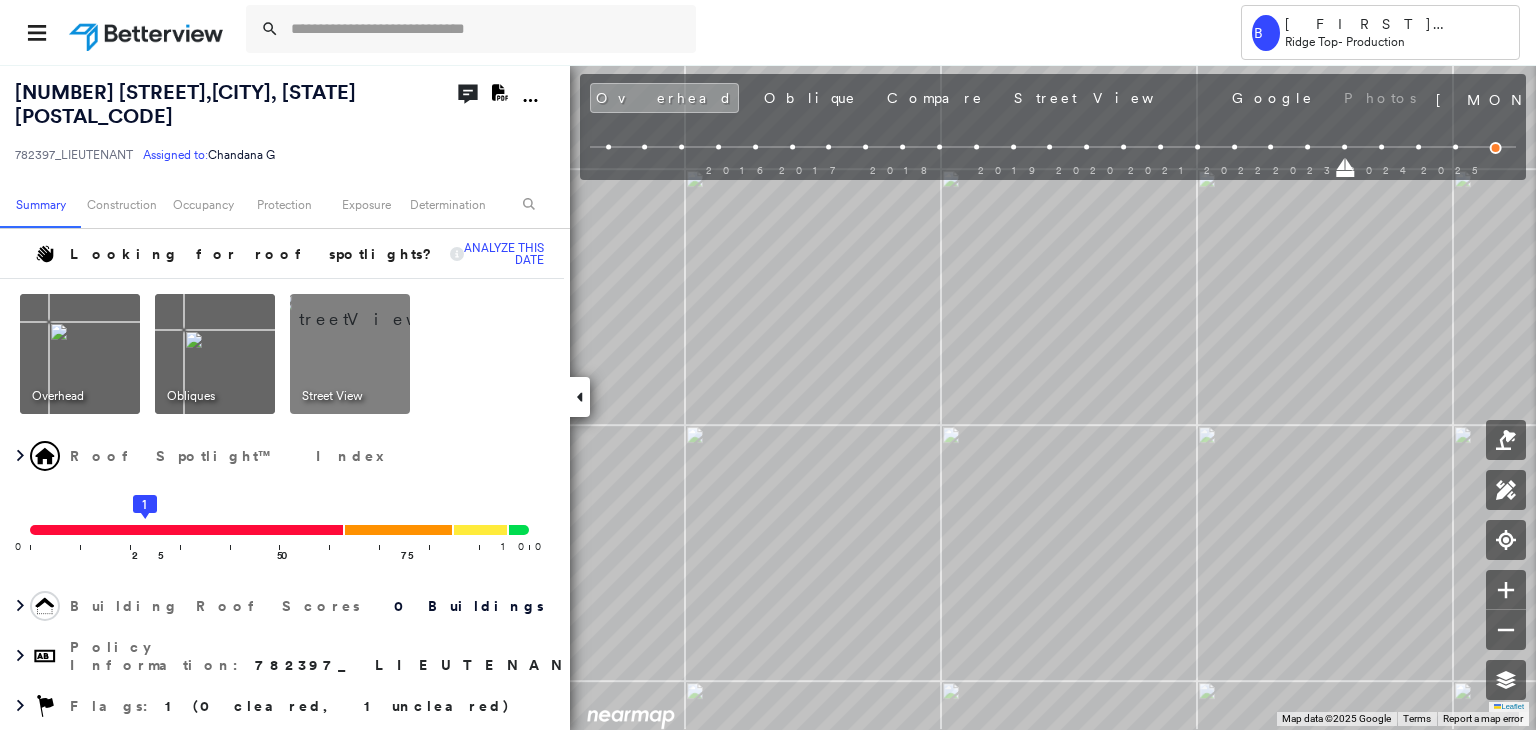 click at bounding box center (1381, 147) 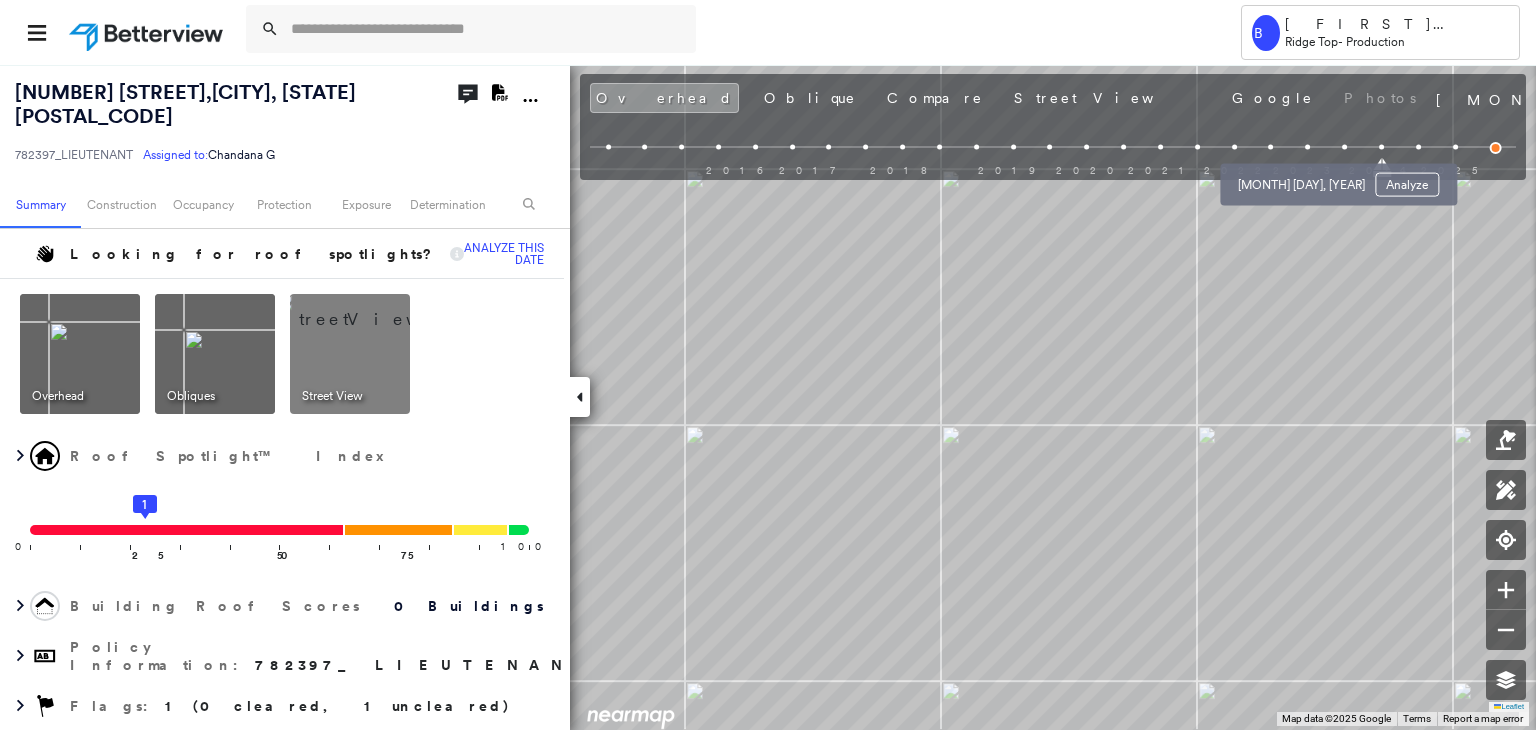 click at bounding box center [1307, 147] 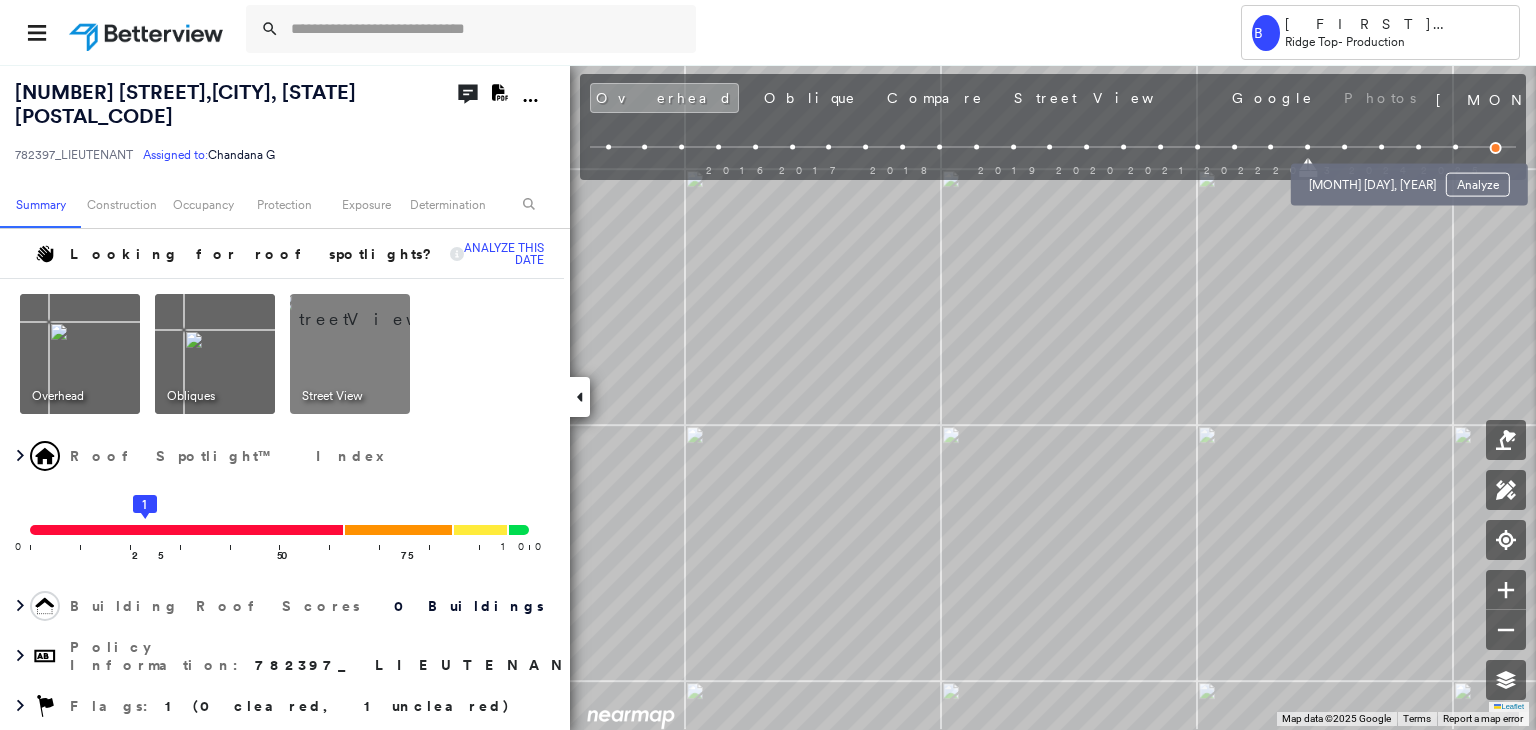 click at bounding box center [1381, 147] 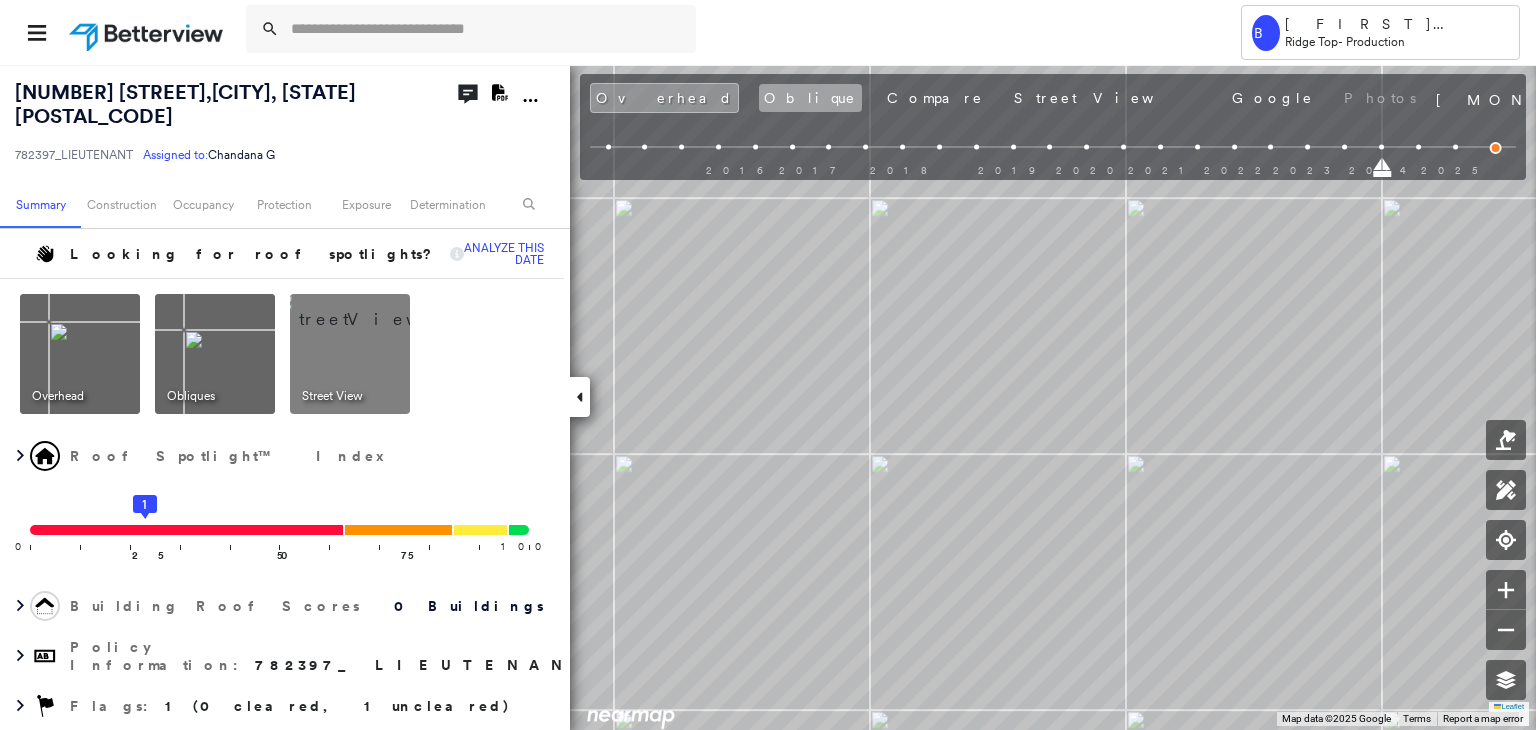 click on "Oblique" at bounding box center [810, 98] 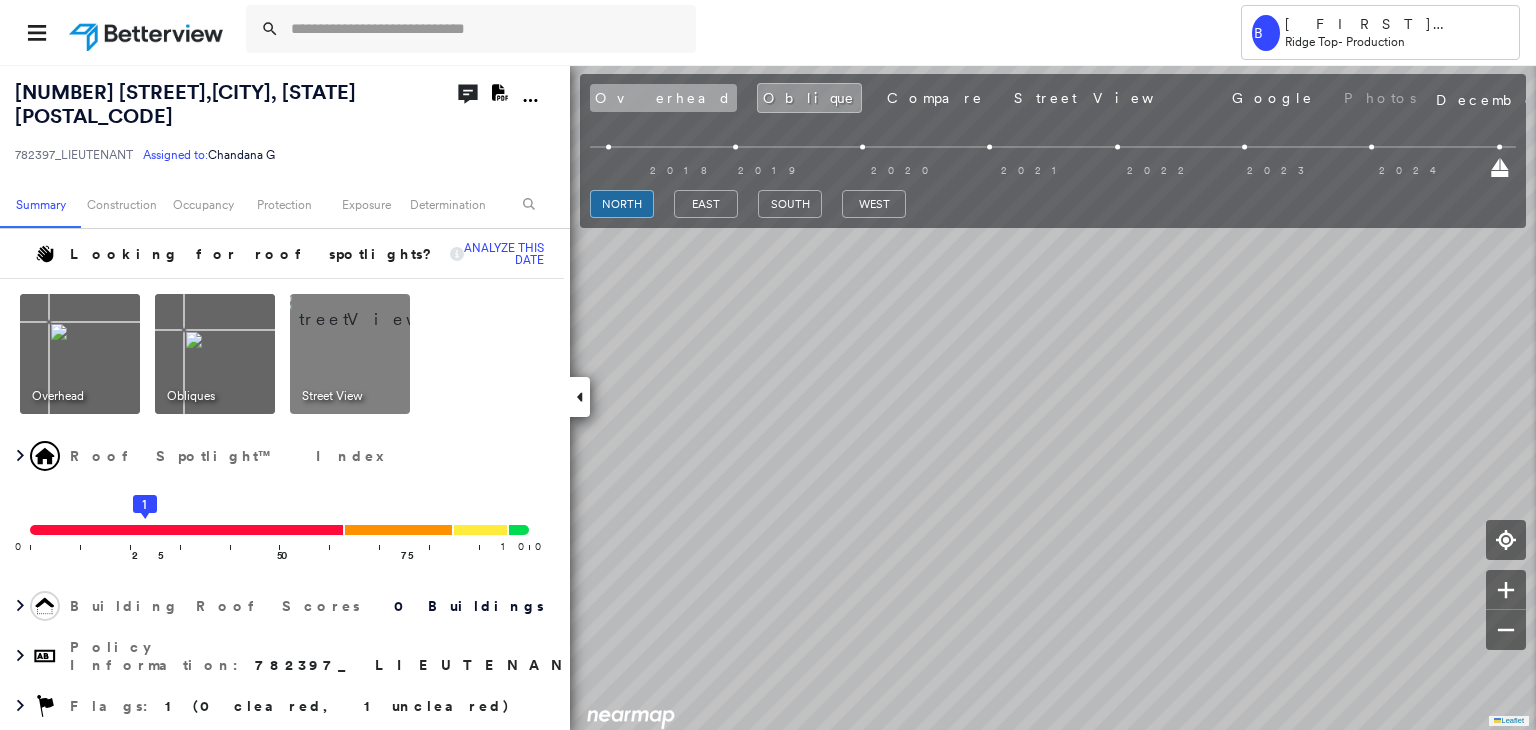 click on "Overhead" at bounding box center (663, 98) 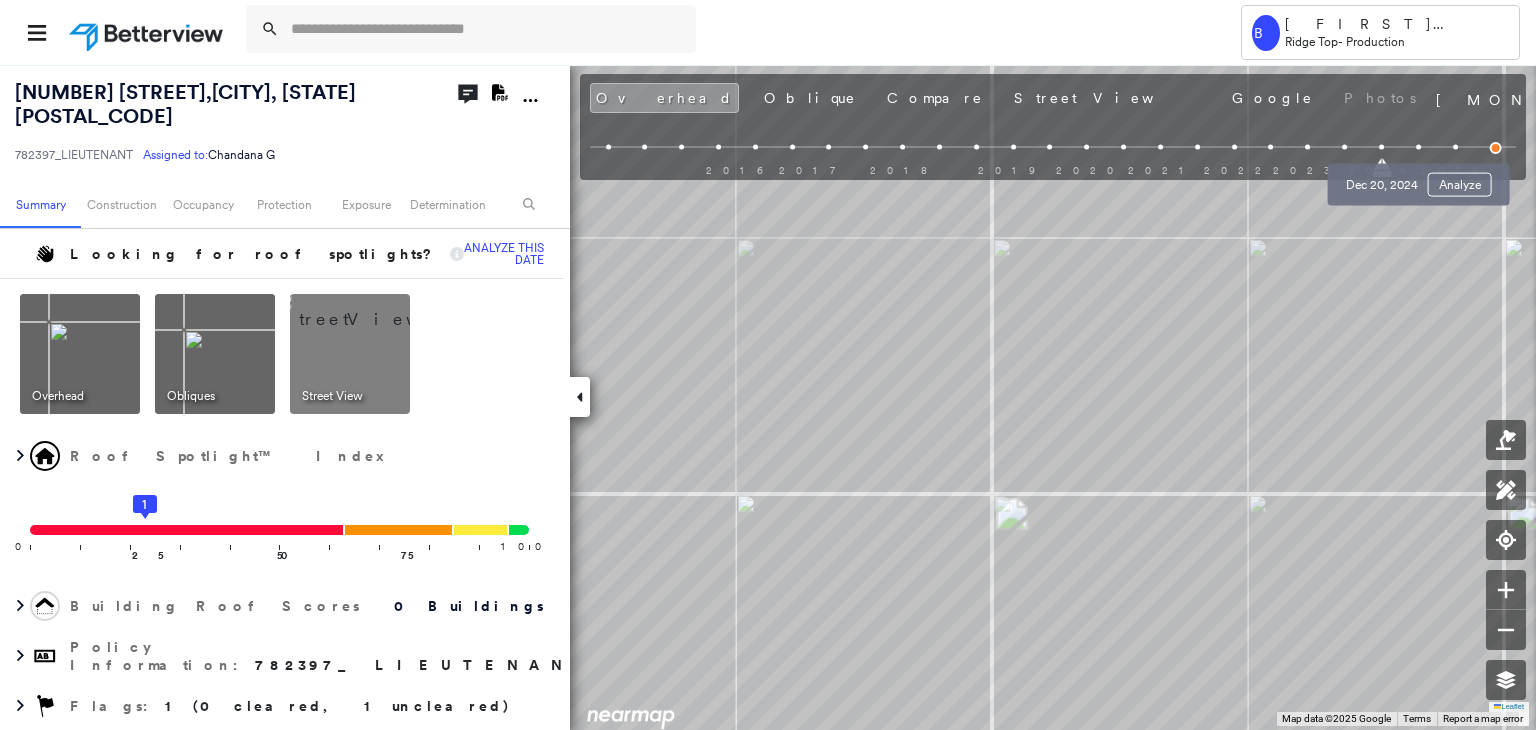 click at bounding box center (1418, 147) 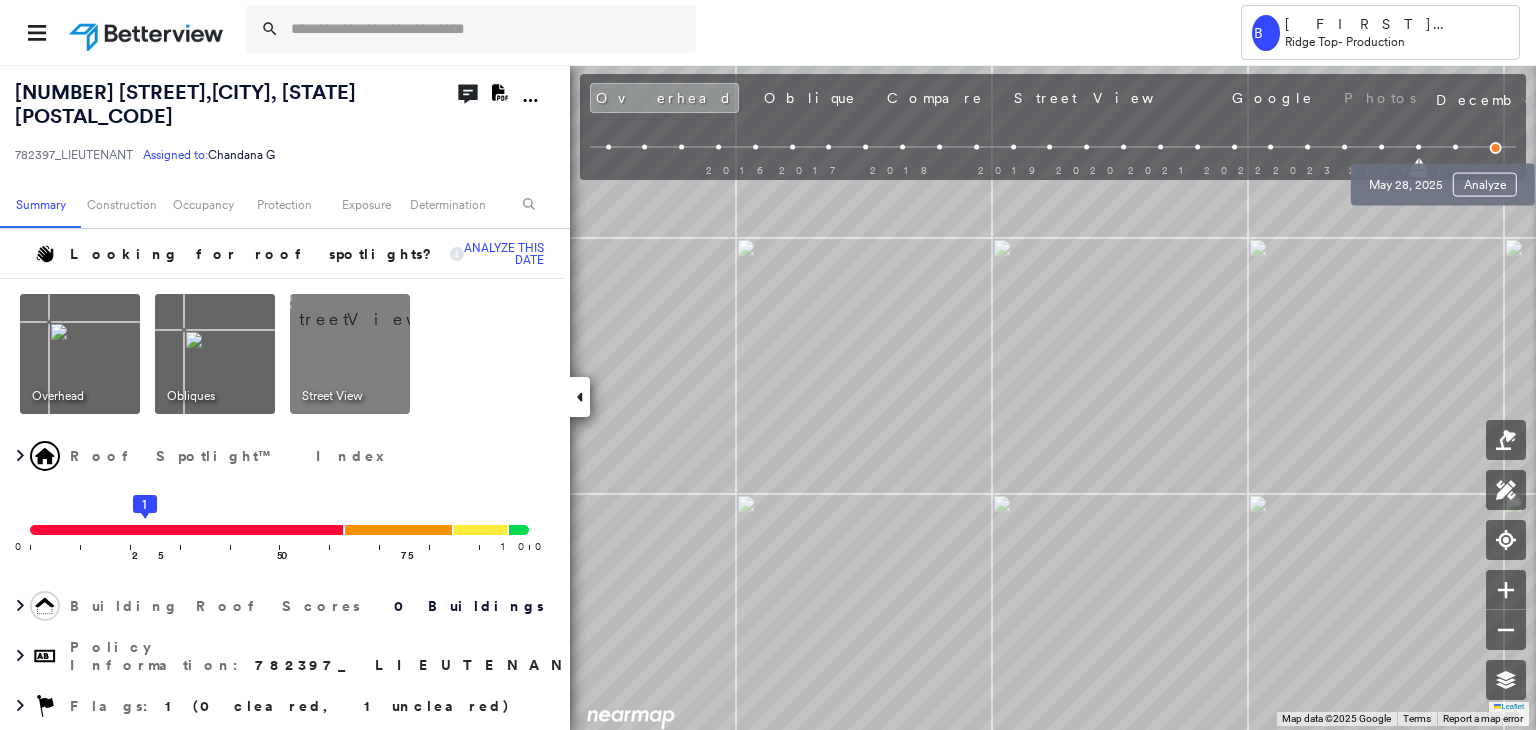 click at bounding box center [1455, 147] 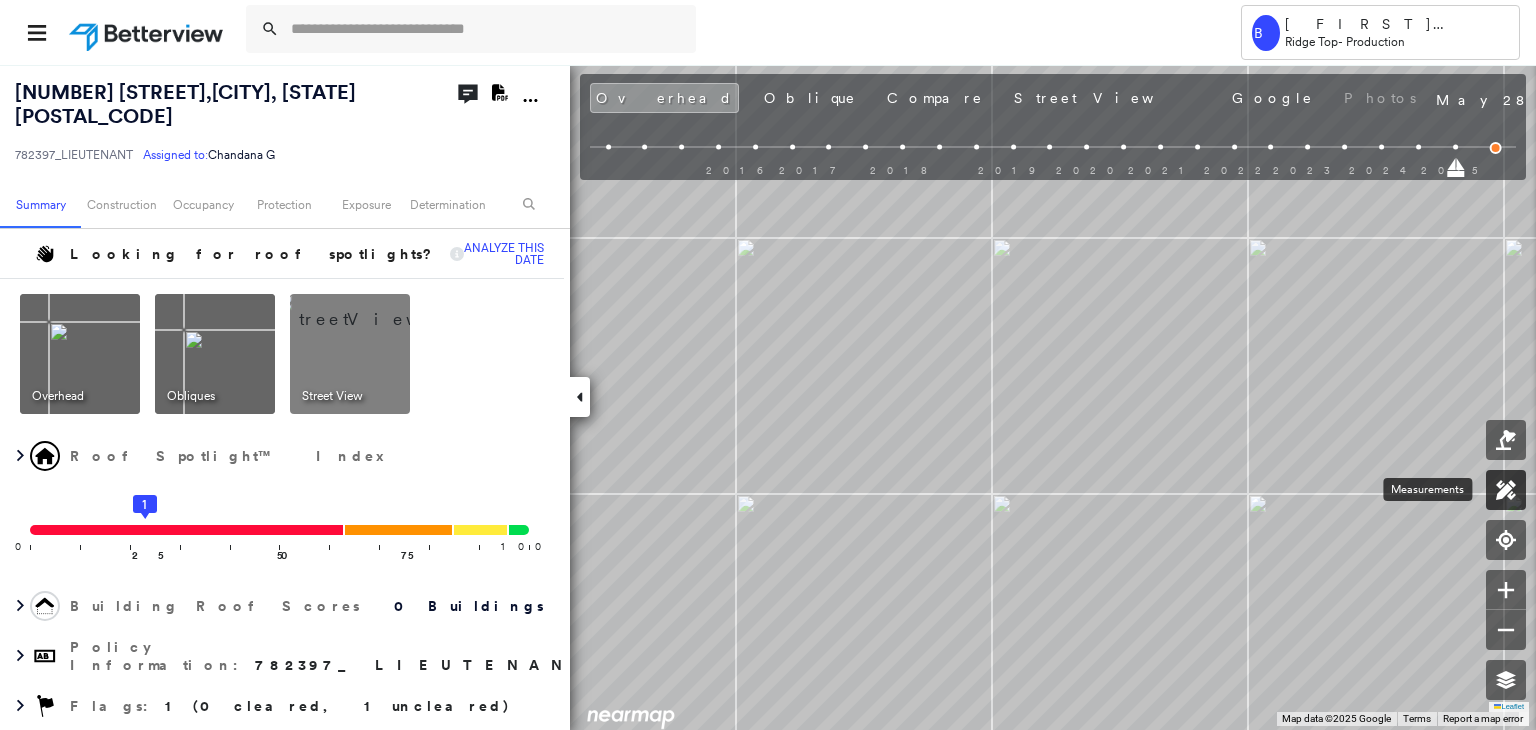 click 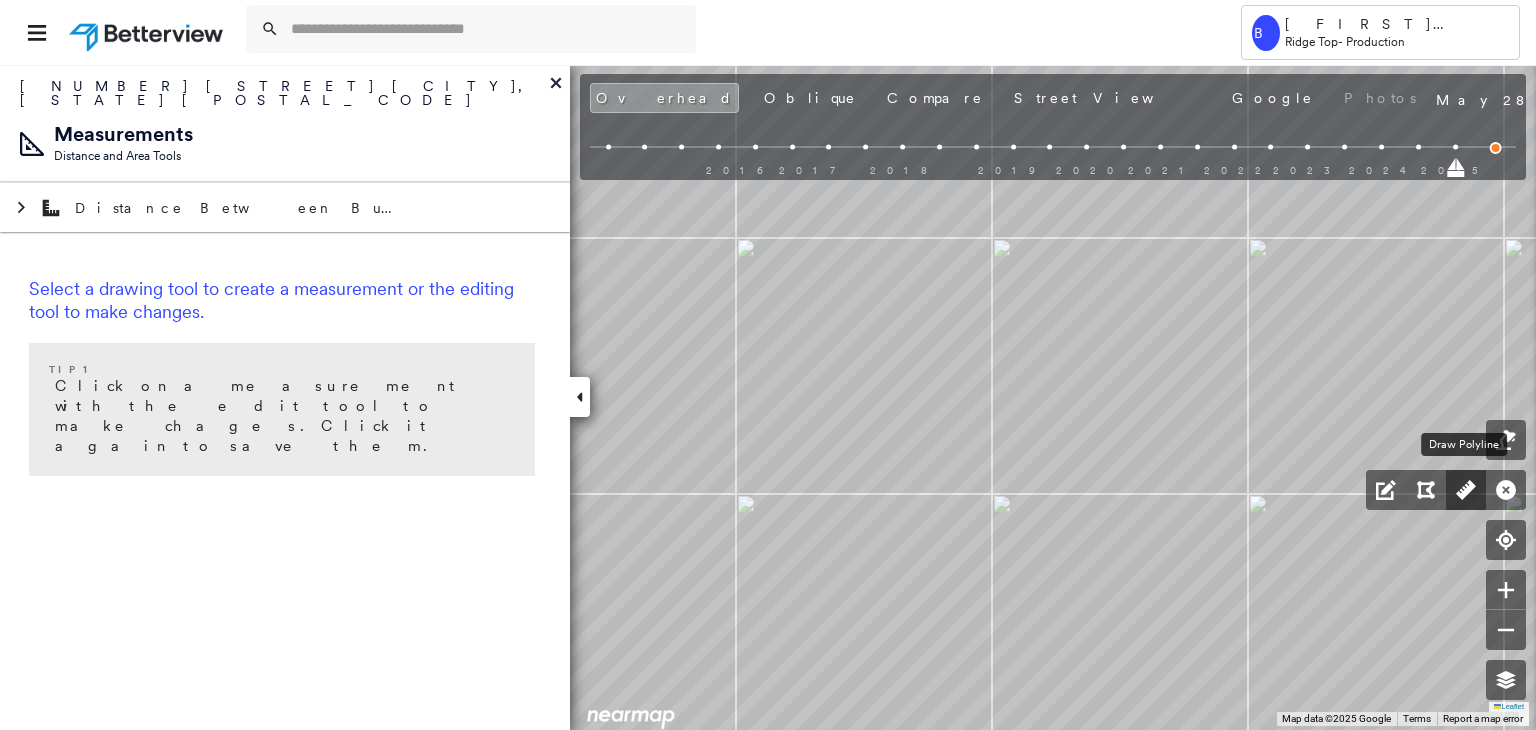 click 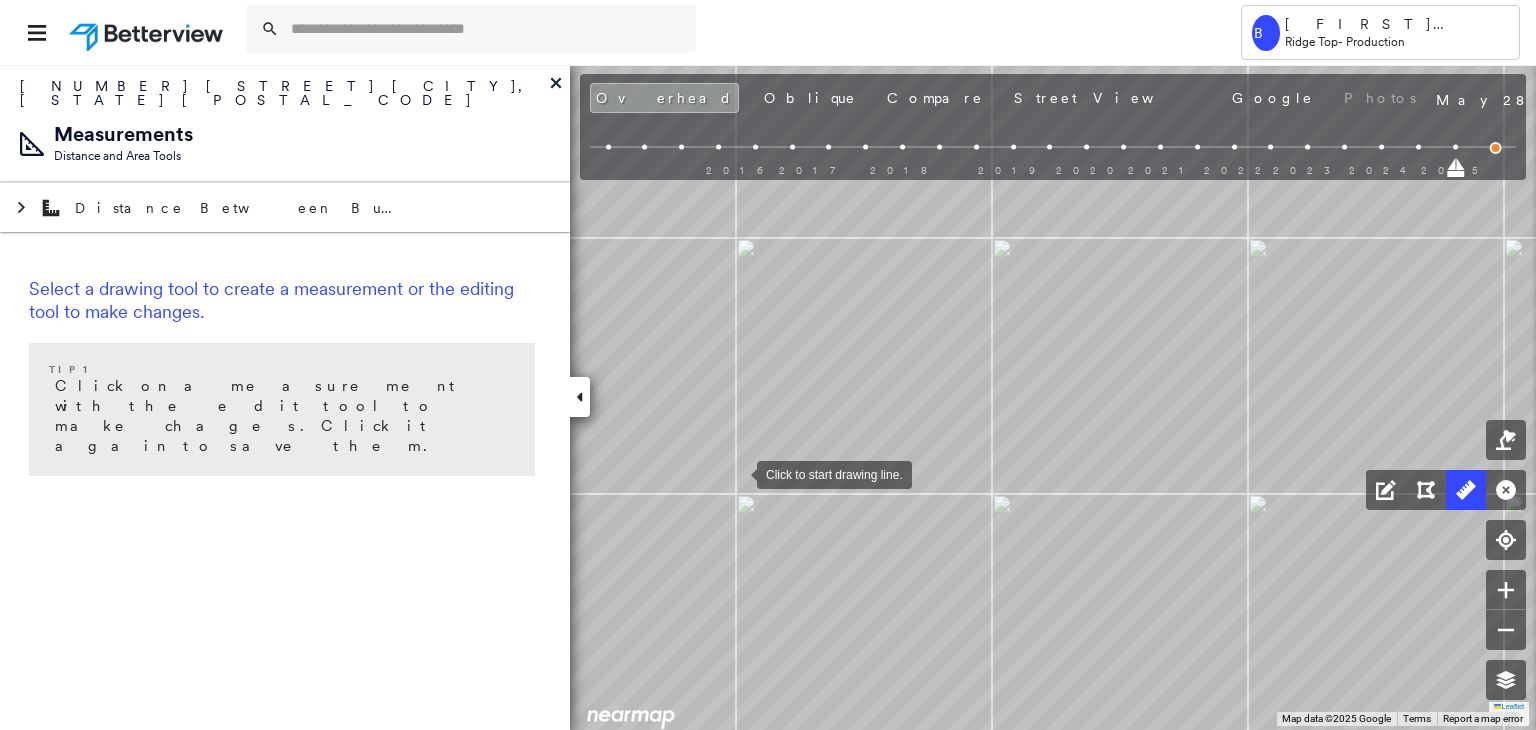 click at bounding box center [737, 473] 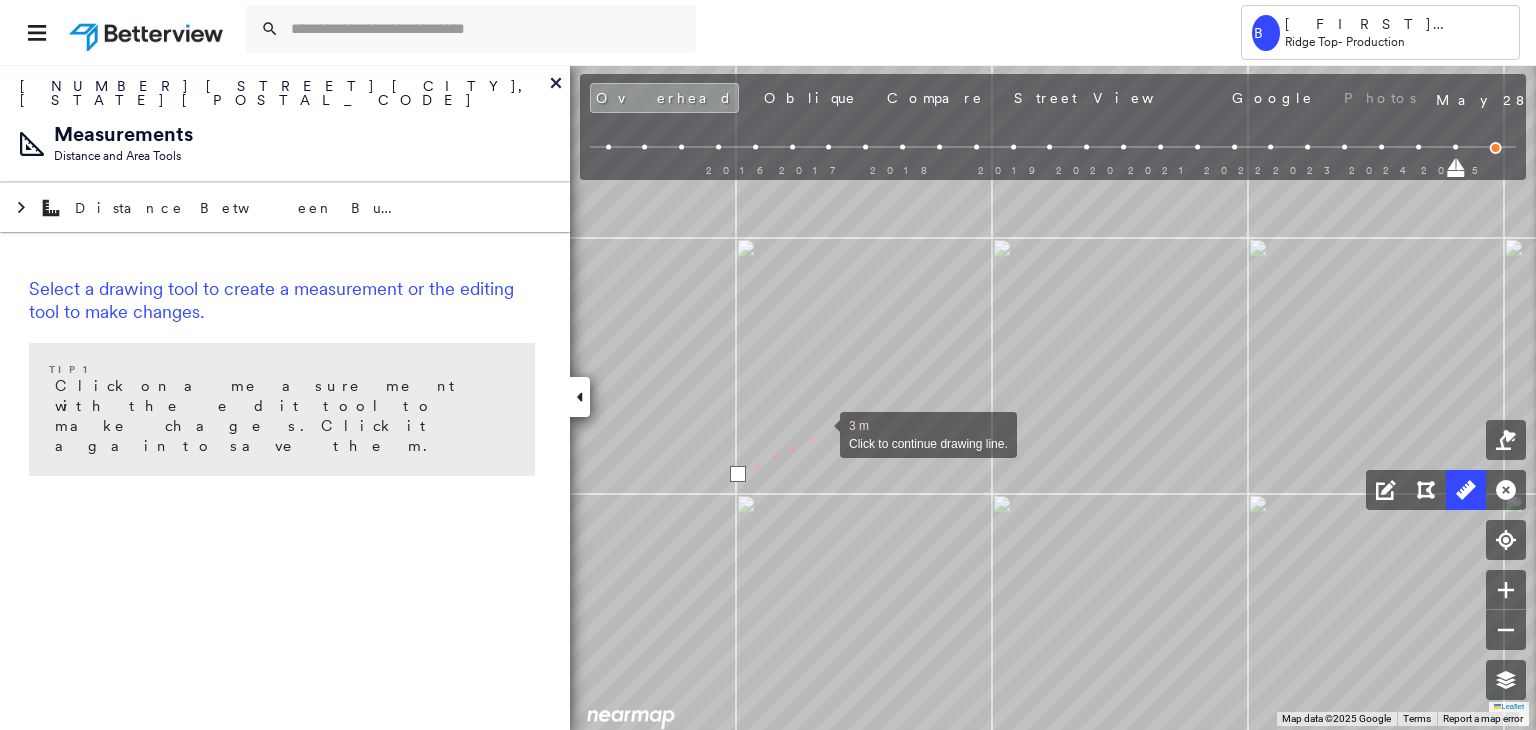 click at bounding box center (820, 433) 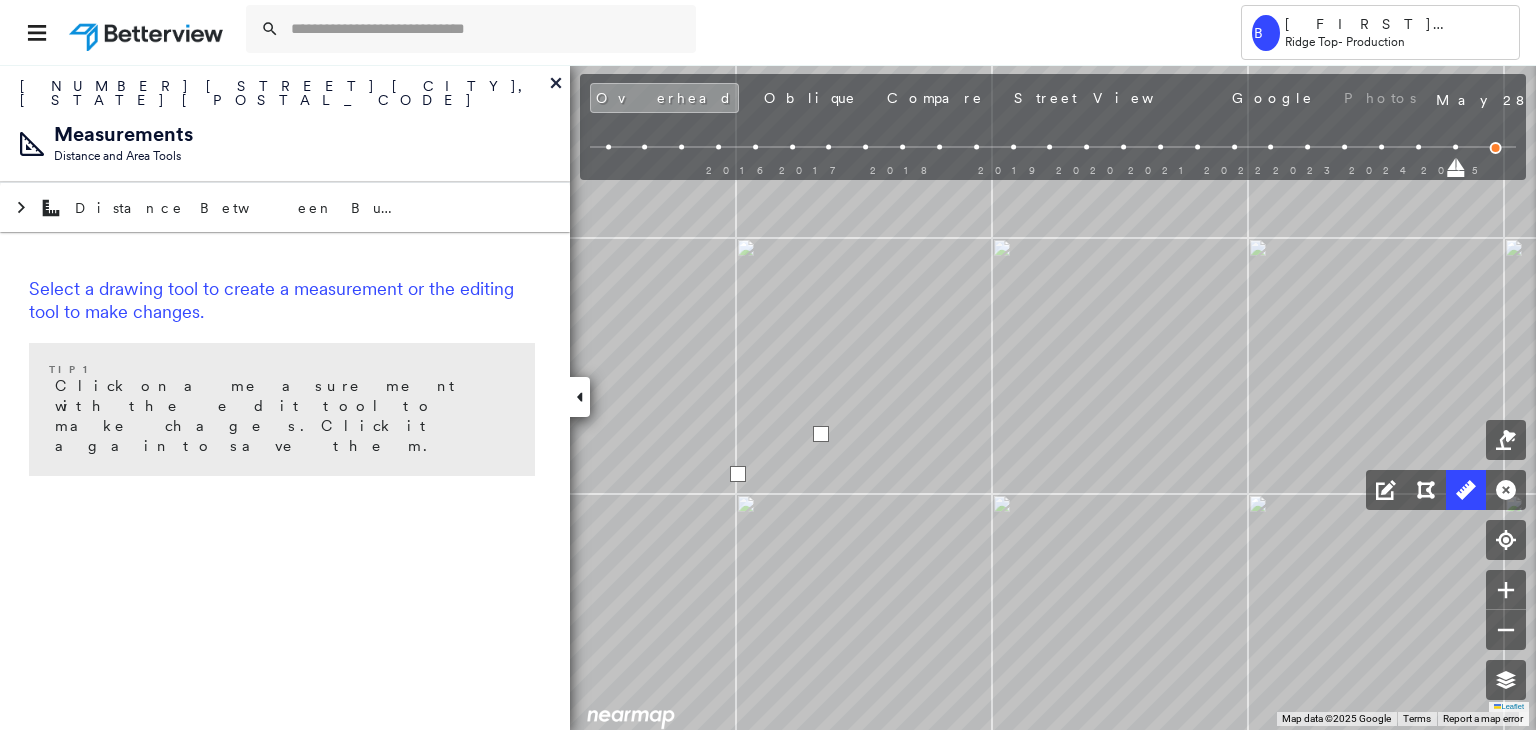 click at bounding box center (821, 434) 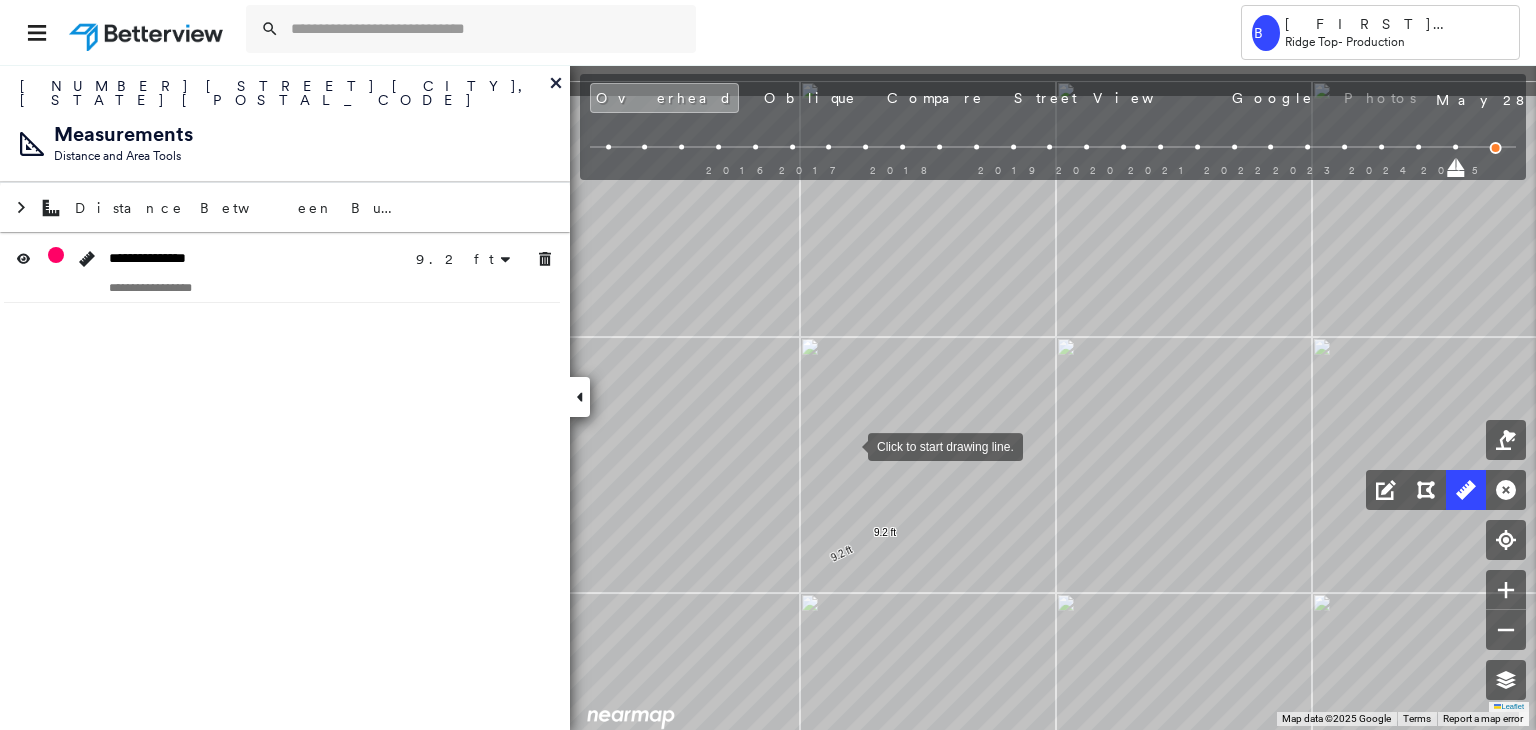 drag, startPoint x: 844, startPoint y: 437, endPoint x: 816, endPoint y: 437, distance: 28 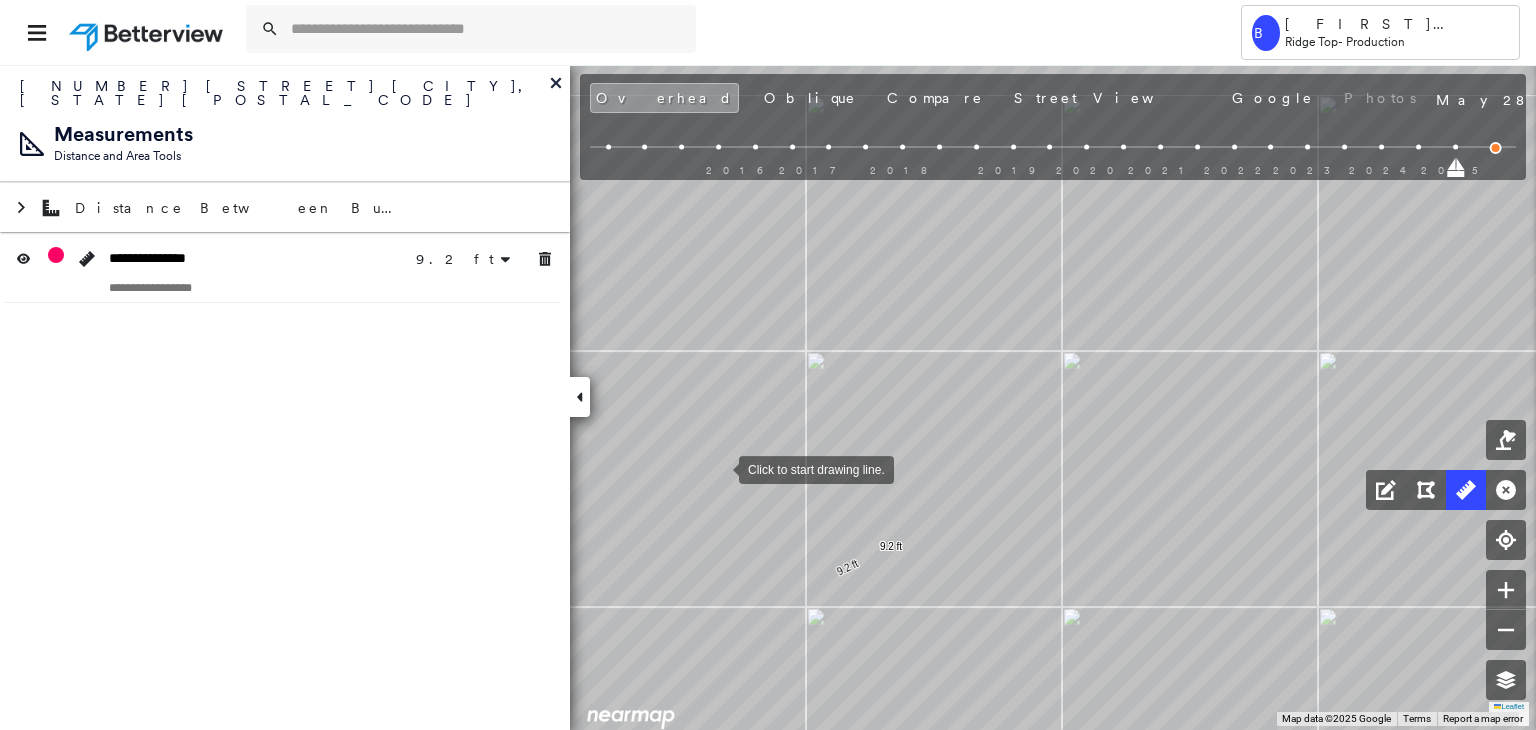 click at bounding box center (719, 468) 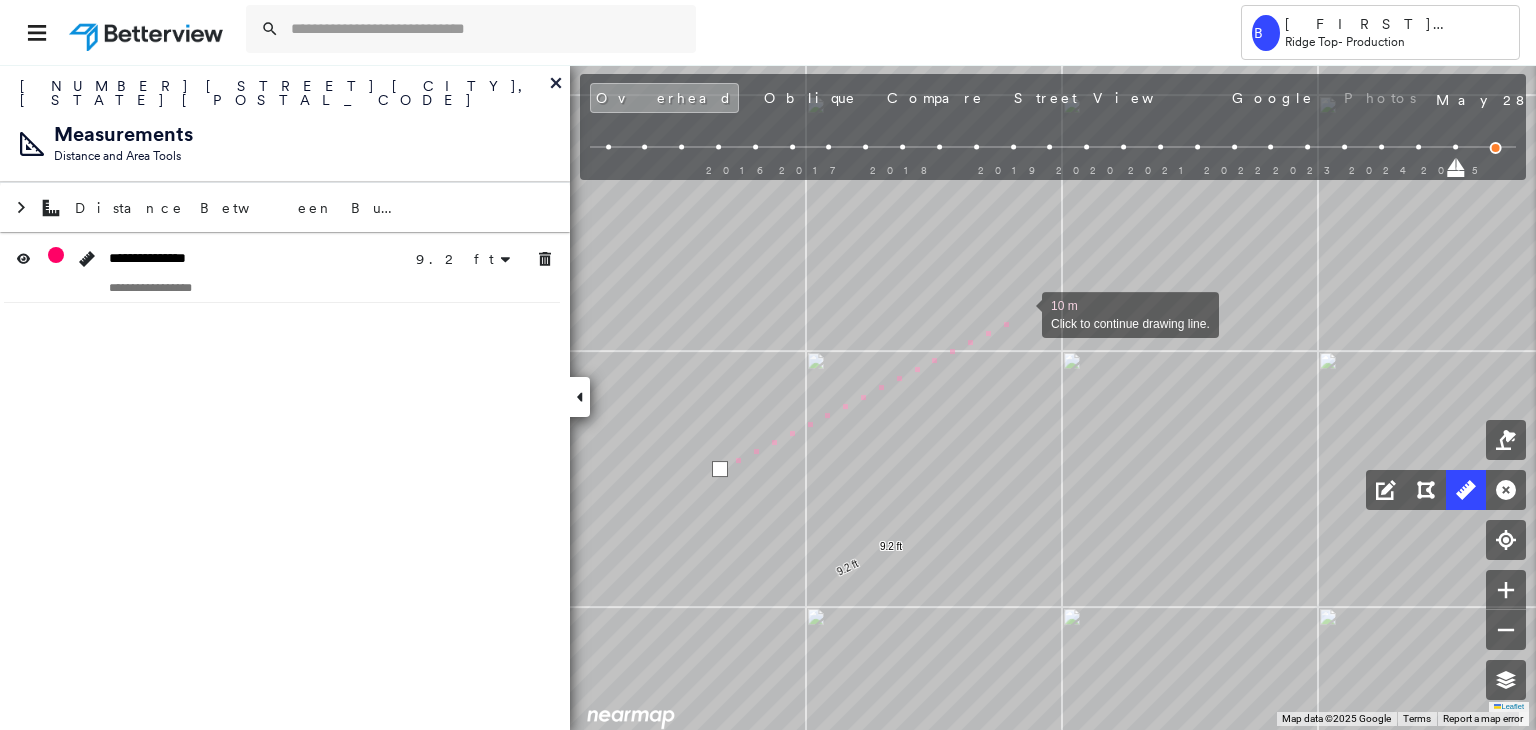 click at bounding box center [1022, 313] 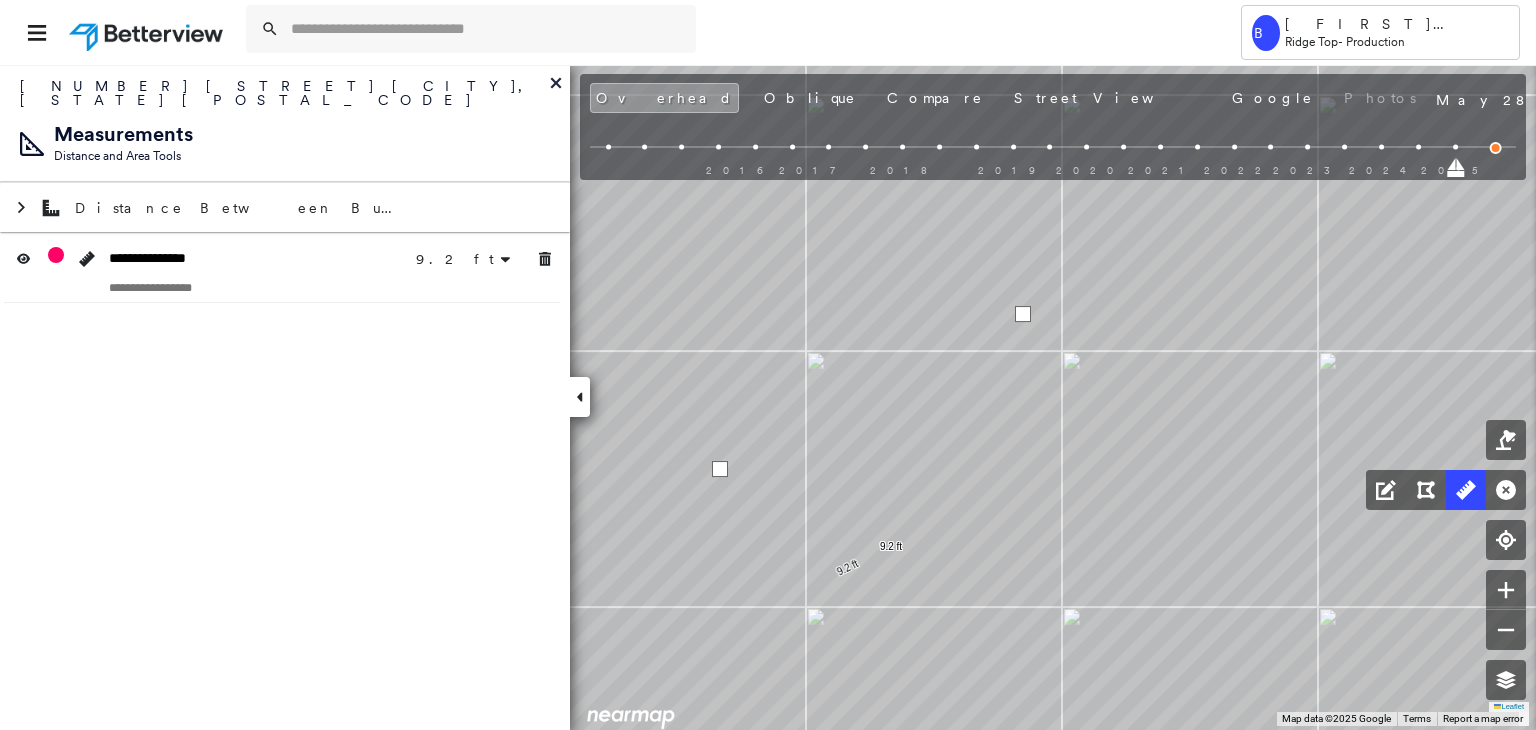 click at bounding box center (1023, 314) 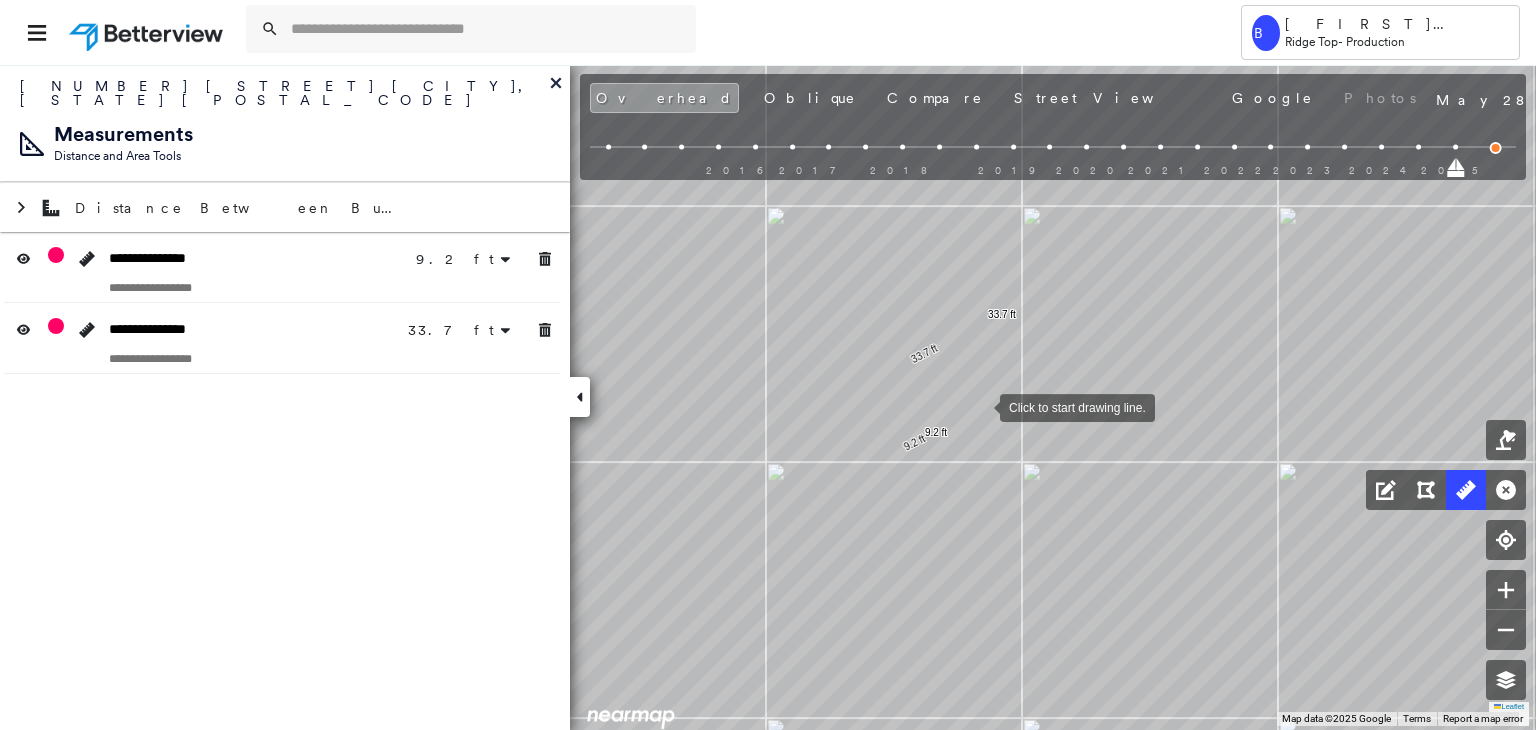 drag, startPoint x: 980, startPoint y: 406, endPoint x: 918, endPoint y: 370, distance: 71.693794 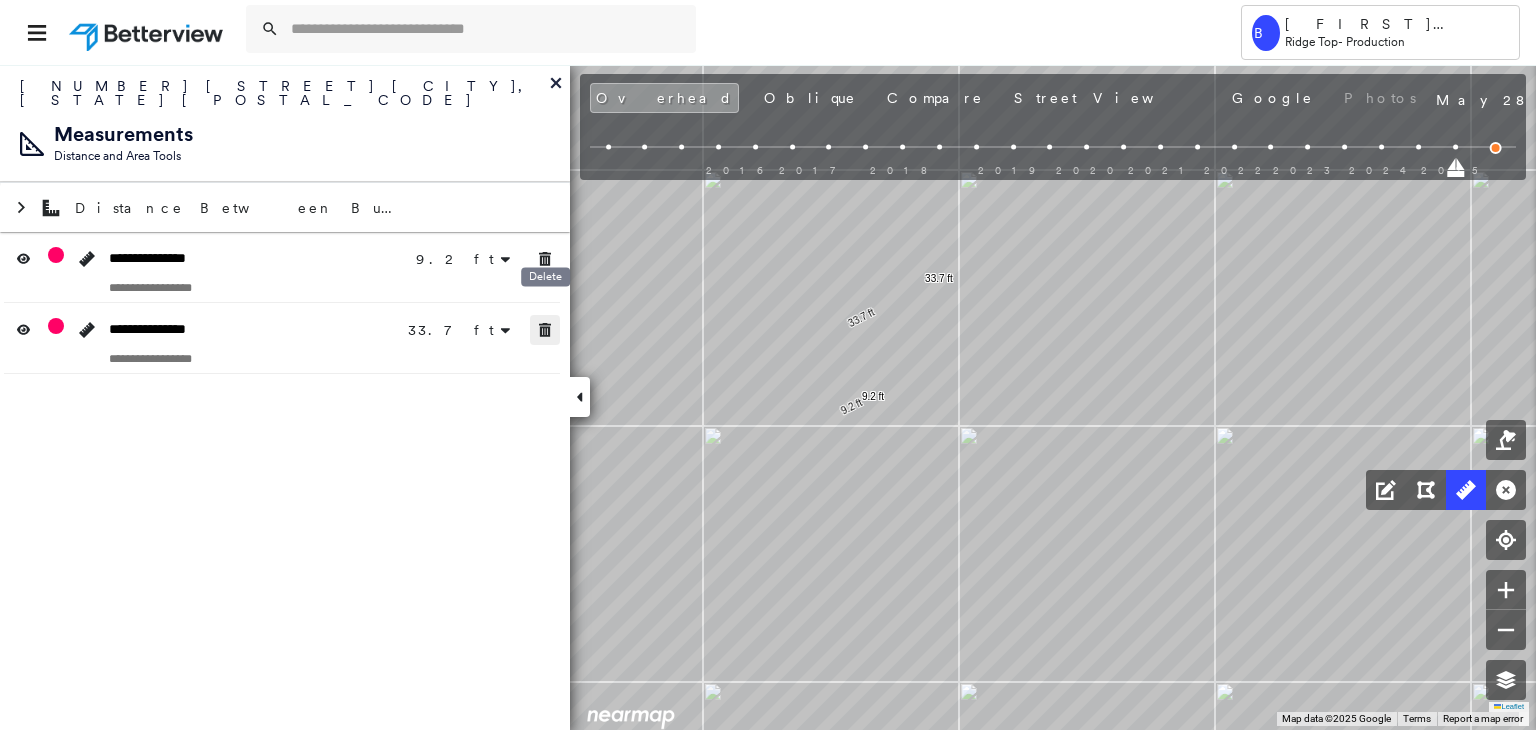 click 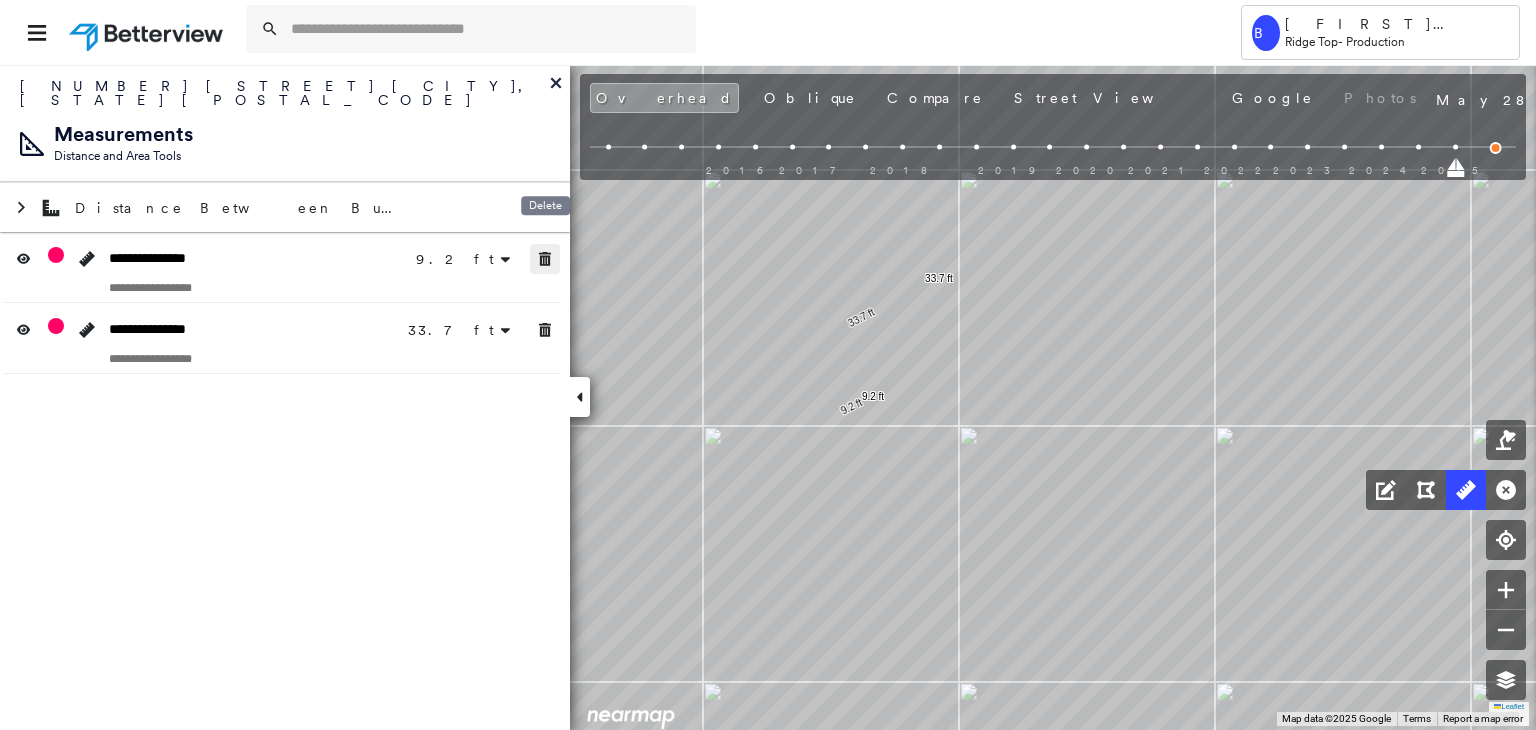 click at bounding box center (545, 259) 